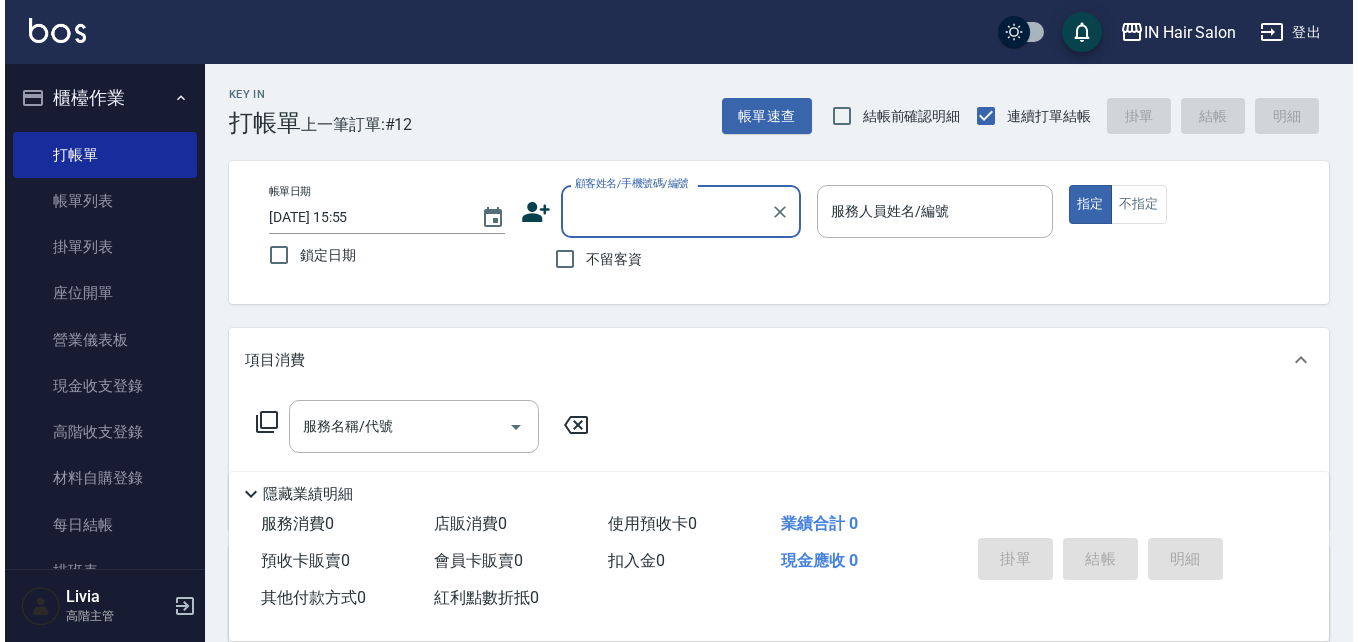 scroll, scrollTop: 0, scrollLeft: 0, axis: both 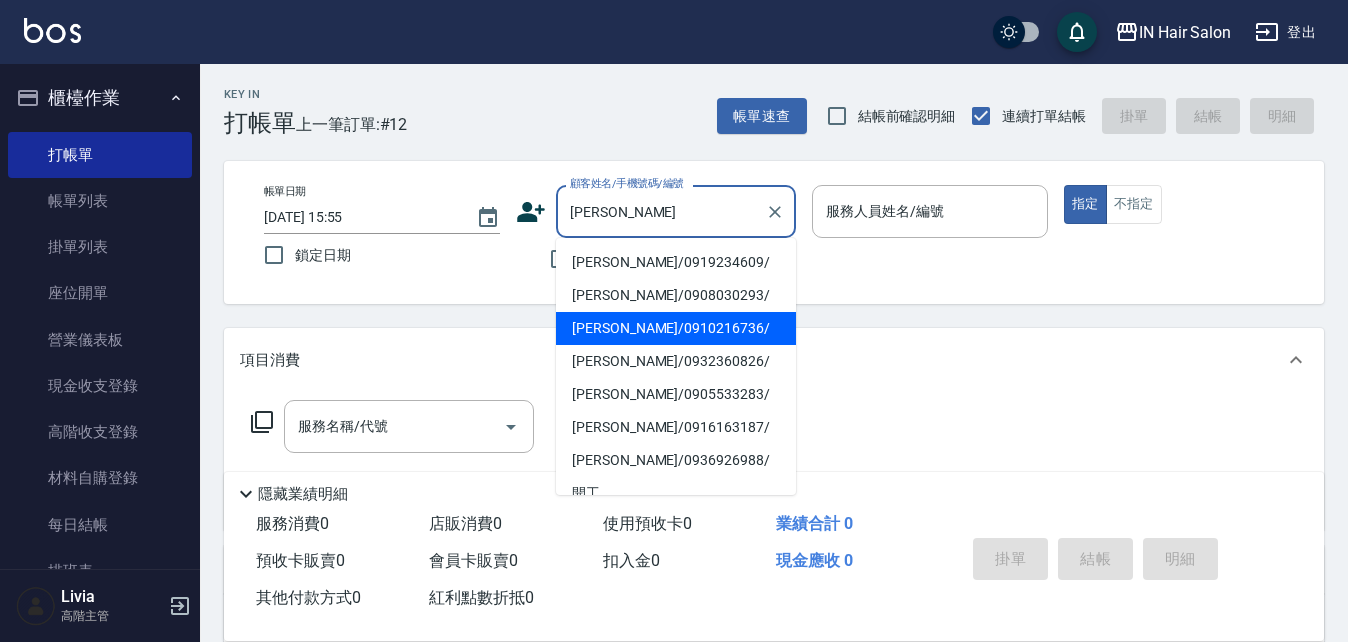 click on "[PERSON_NAME]/0910216736/" at bounding box center (676, 328) 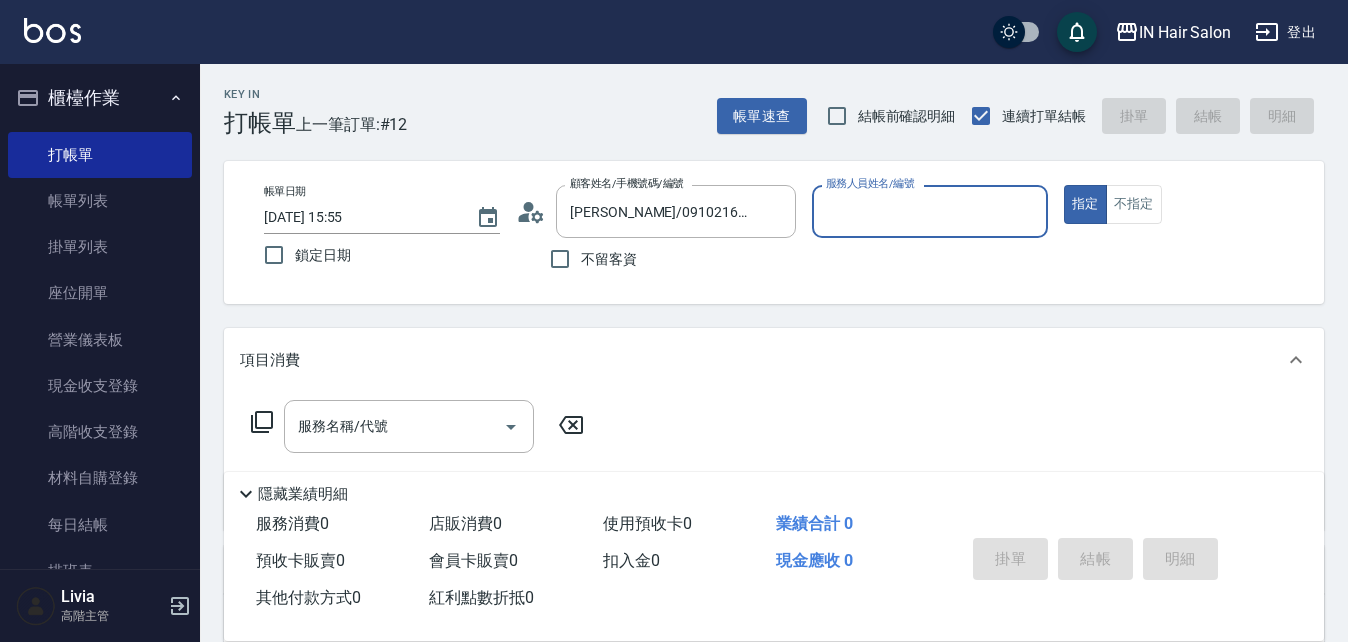 type on "8號店長Livia-8" 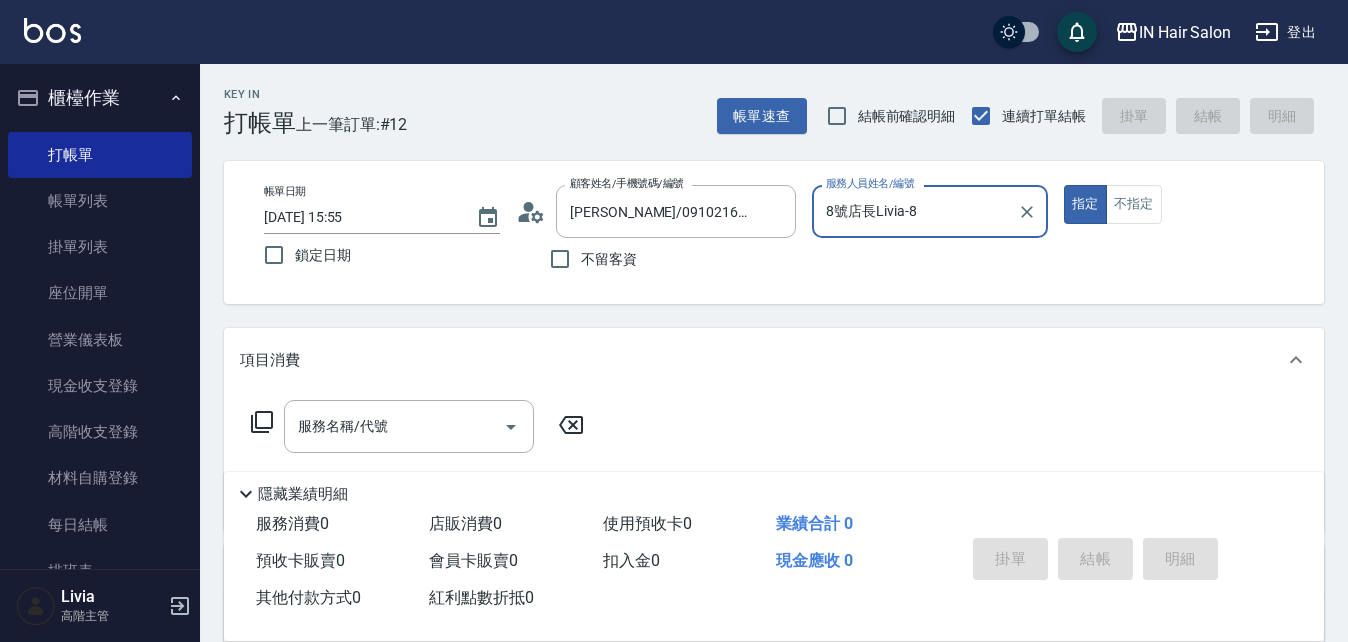 click 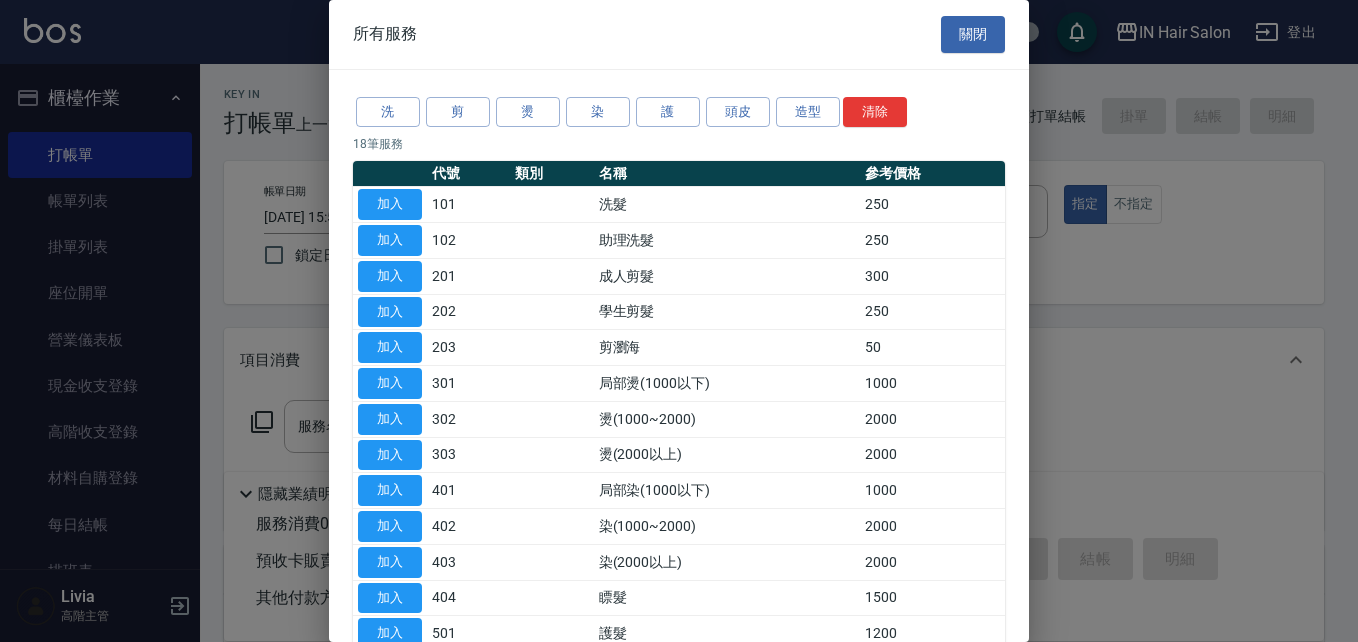 drag, startPoint x: 399, startPoint y: 198, endPoint x: 360, endPoint y: 267, distance: 79.25907 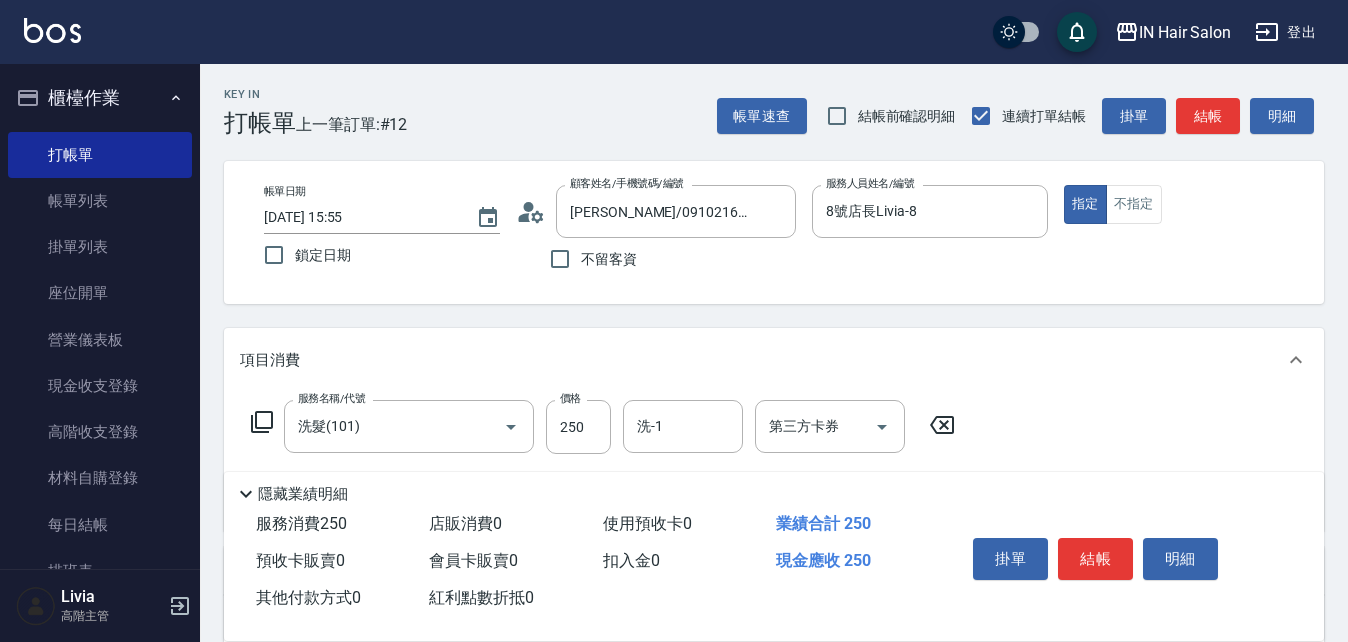 click 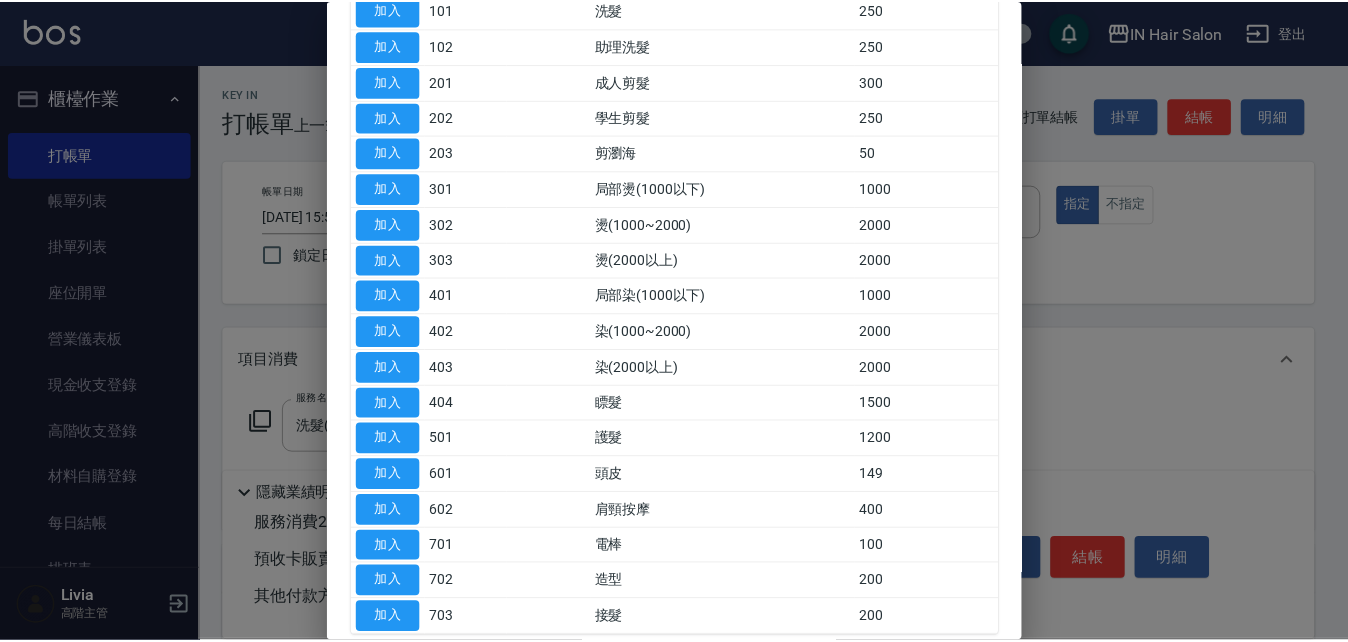 scroll, scrollTop: 200, scrollLeft: 0, axis: vertical 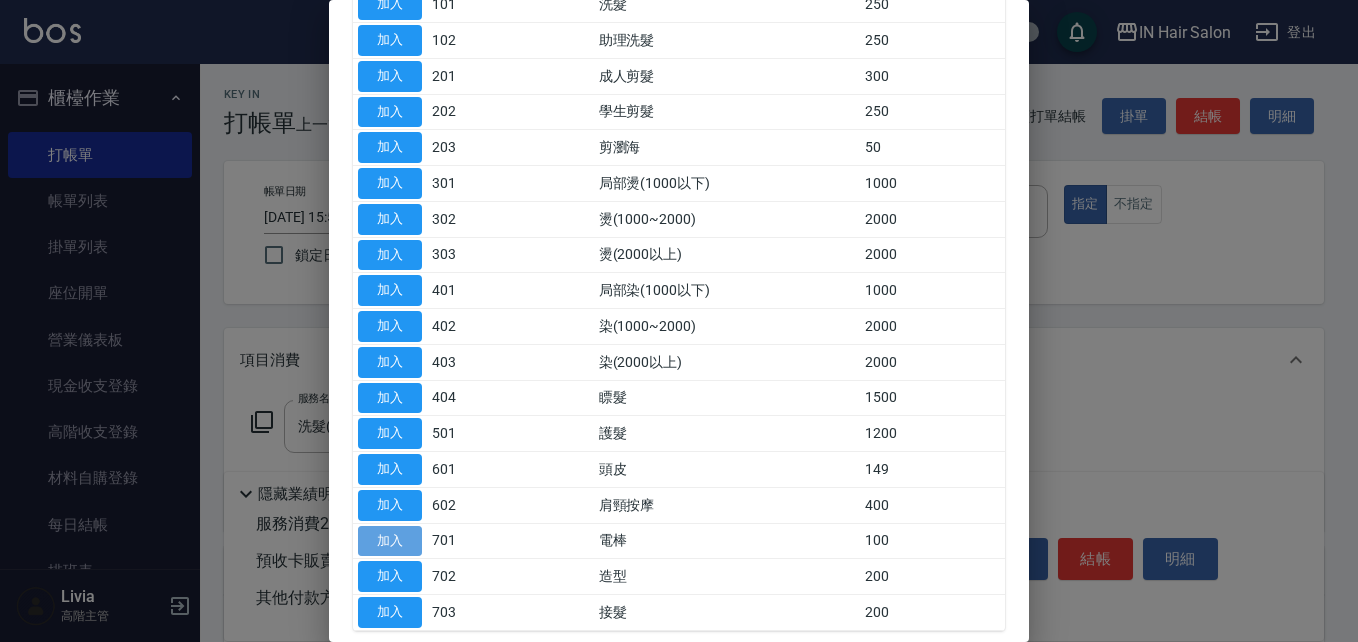 click on "加入" at bounding box center [390, 541] 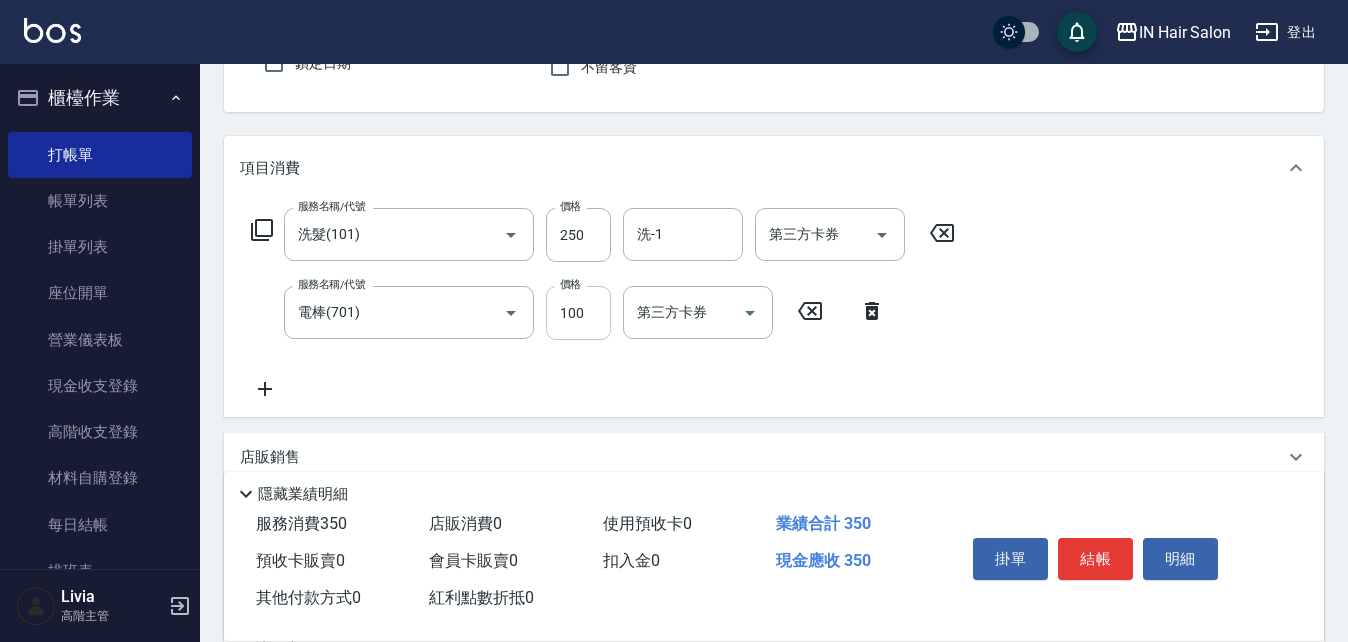 scroll, scrollTop: 200, scrollLeft: 0, axis: vertical 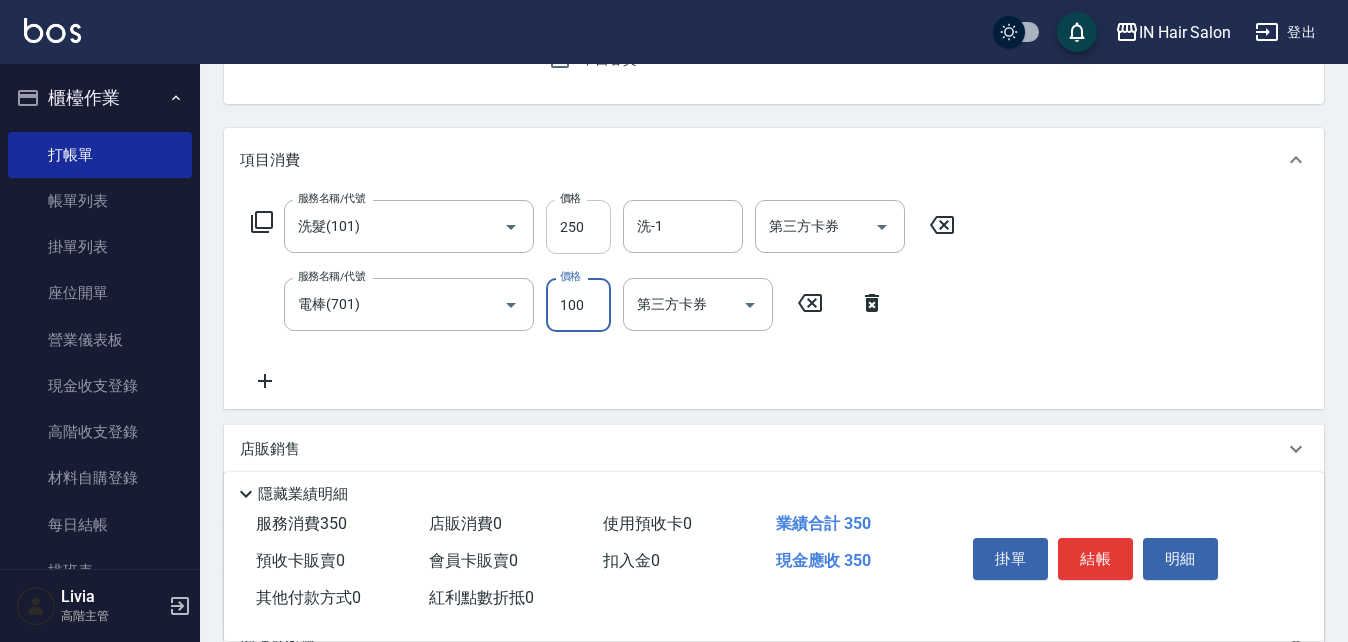 click on "250" at bounding box center (578, 227) 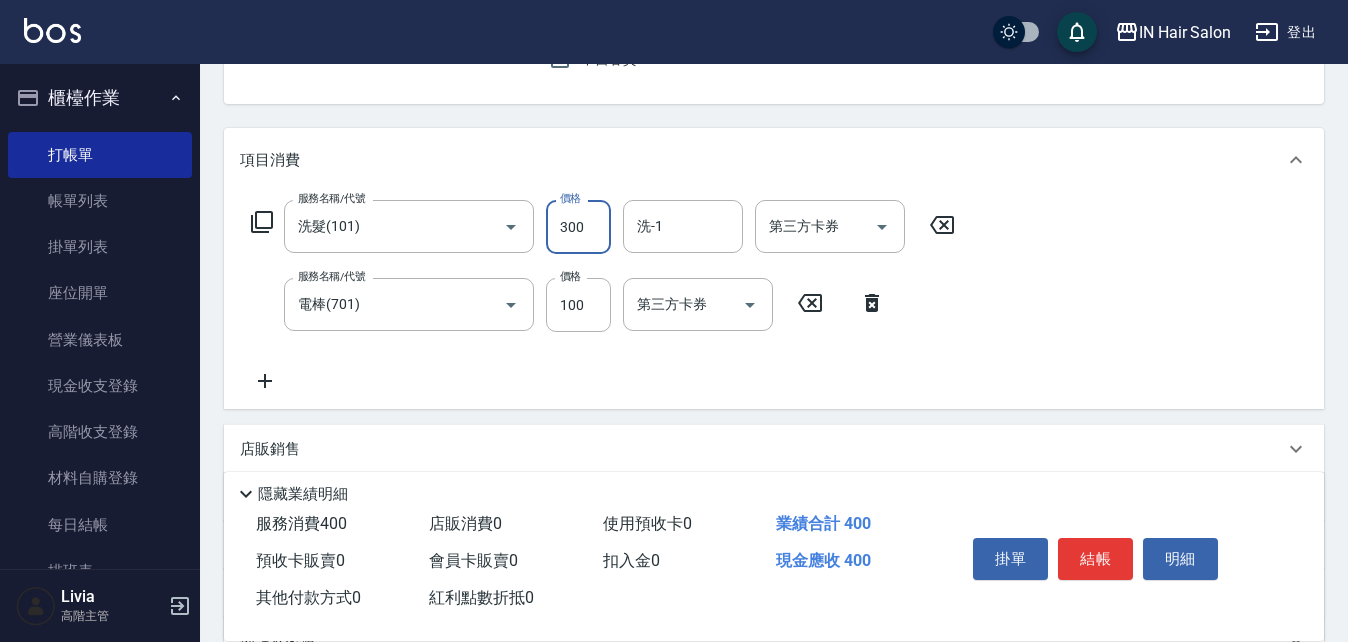 type on "300" 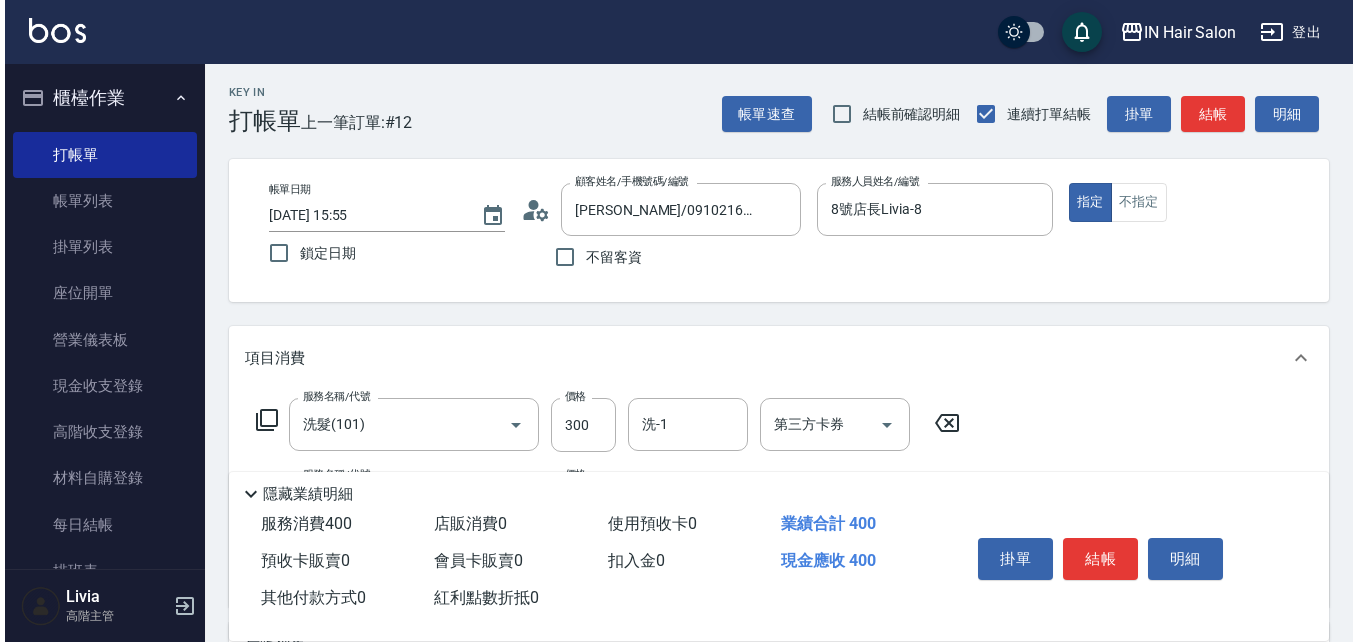 scroll, scrollTop: 0, scrollLeft: 0, axis: both 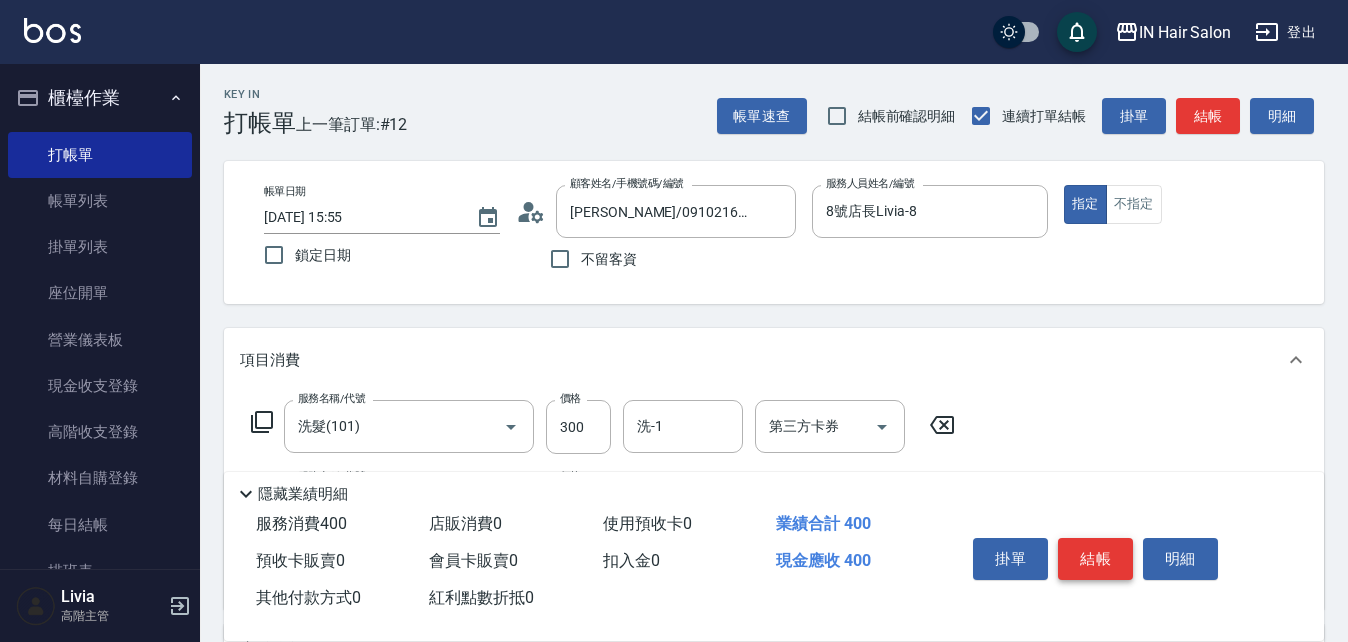 click on "結帳" at bounding box center (1095, 559) 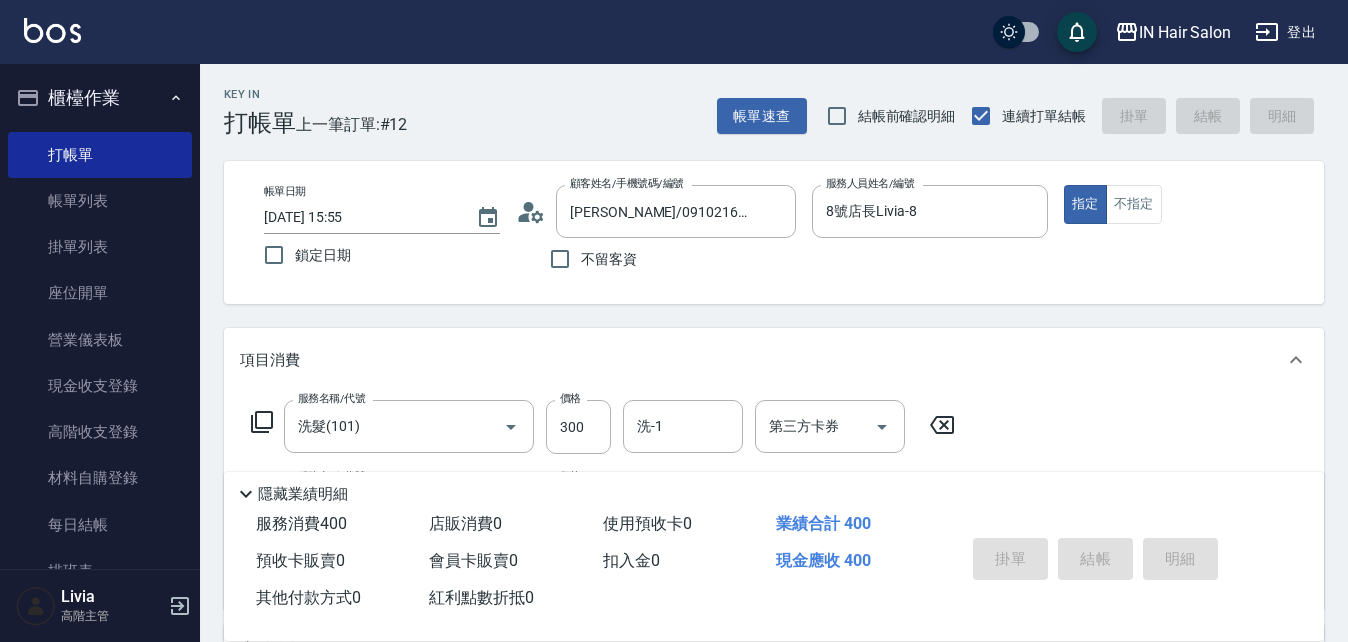 type on "[DATE] 18:38" 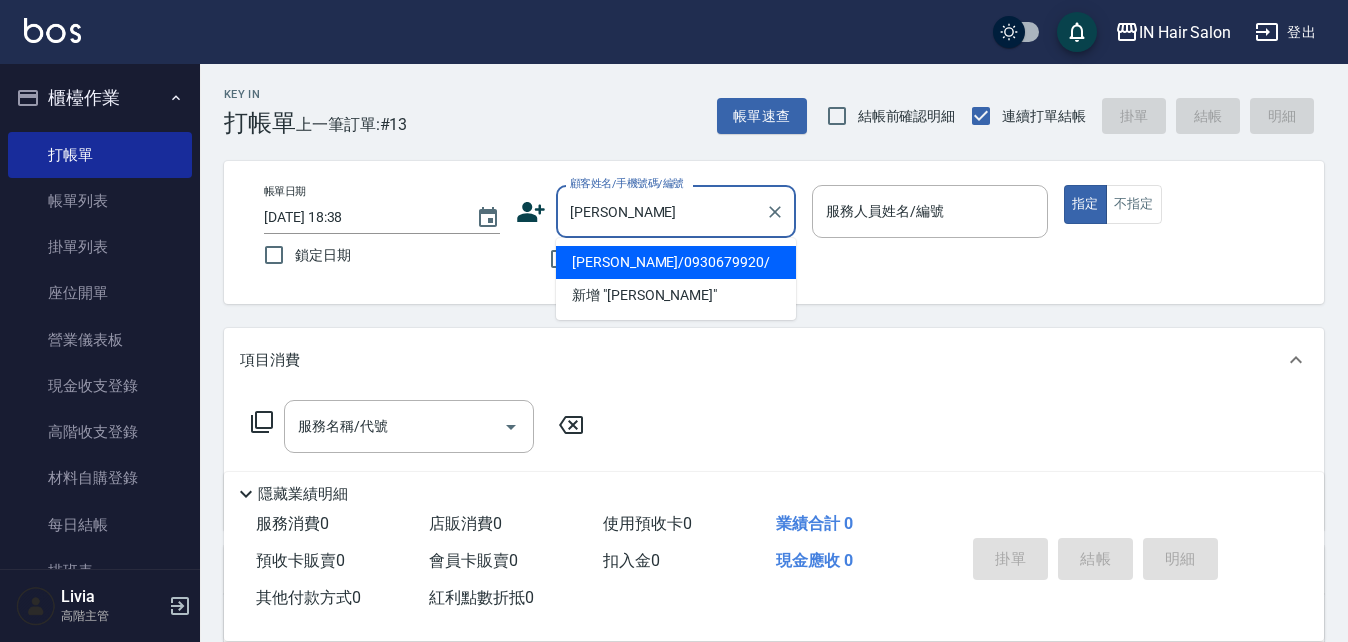 click on "[PERSON_NAME]/0930679920/" at bounding box center [676, 262] 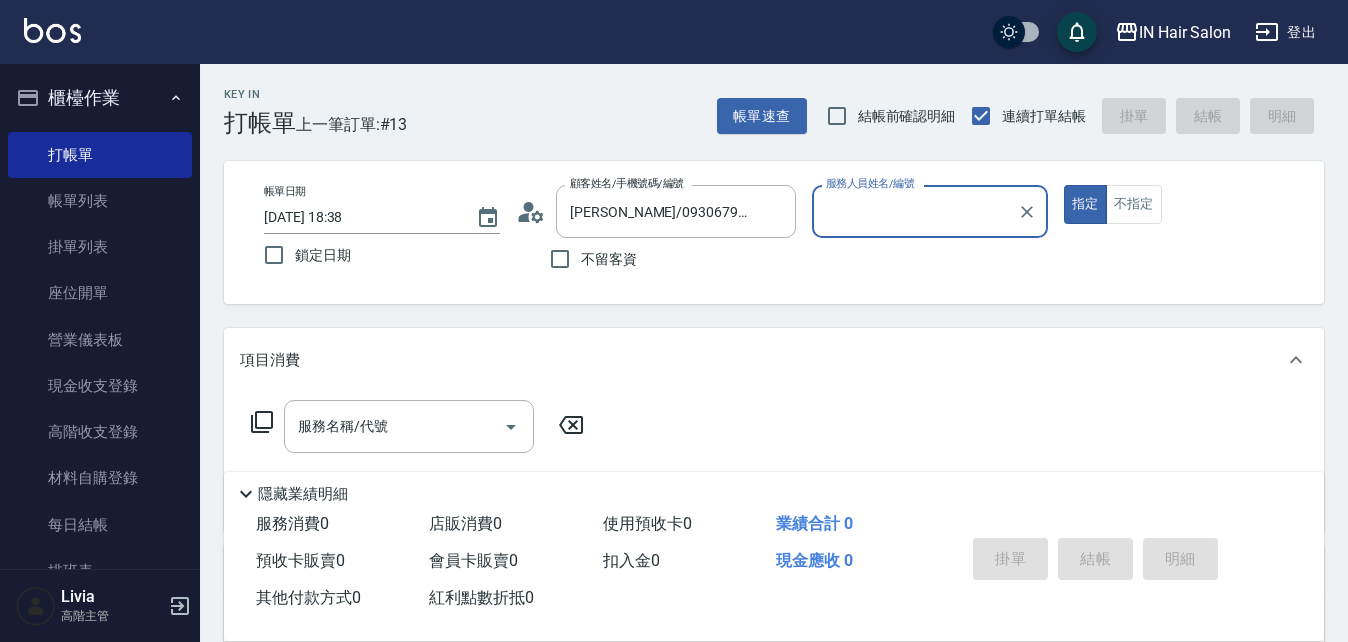 type on "8號店長Livia-8" 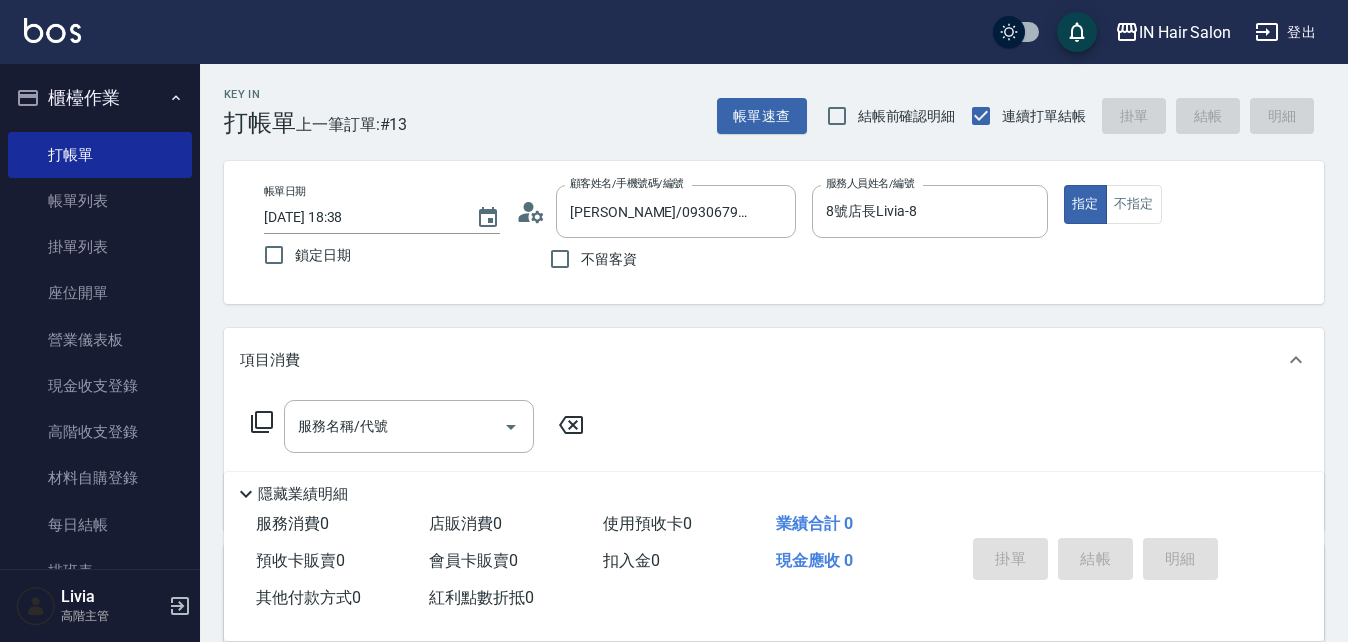 click 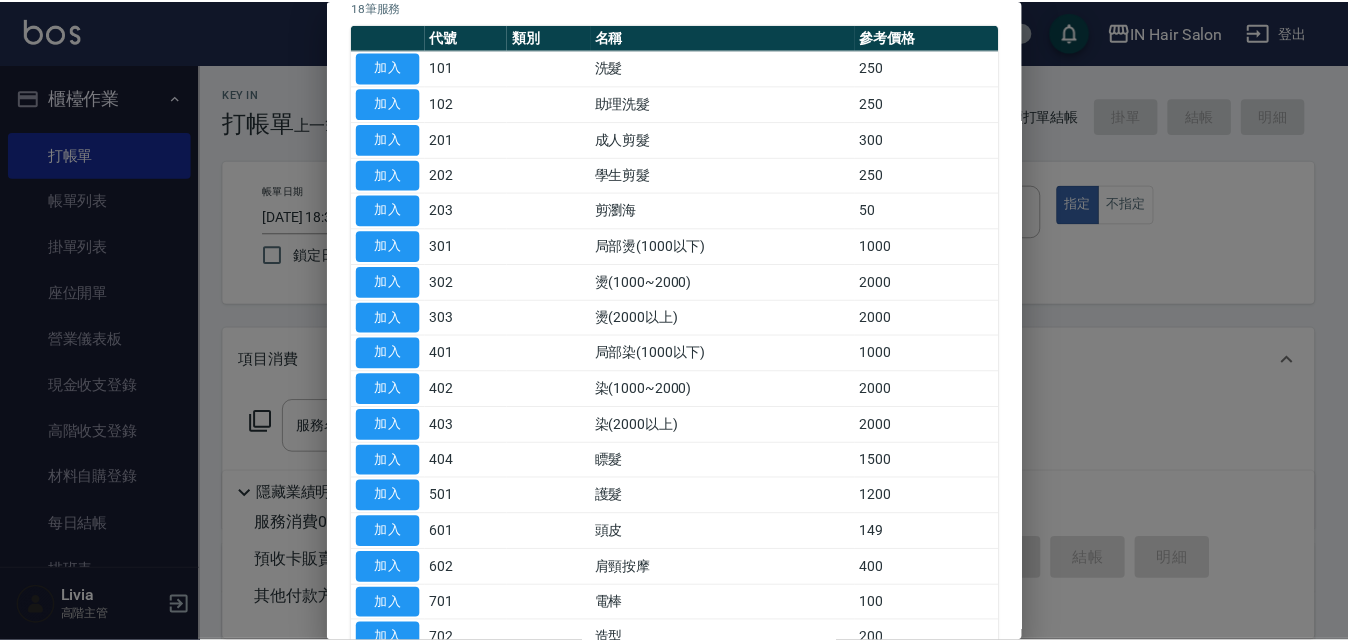 scroll, scrollTop: 299, scrollLeft: 0, axis: vertical 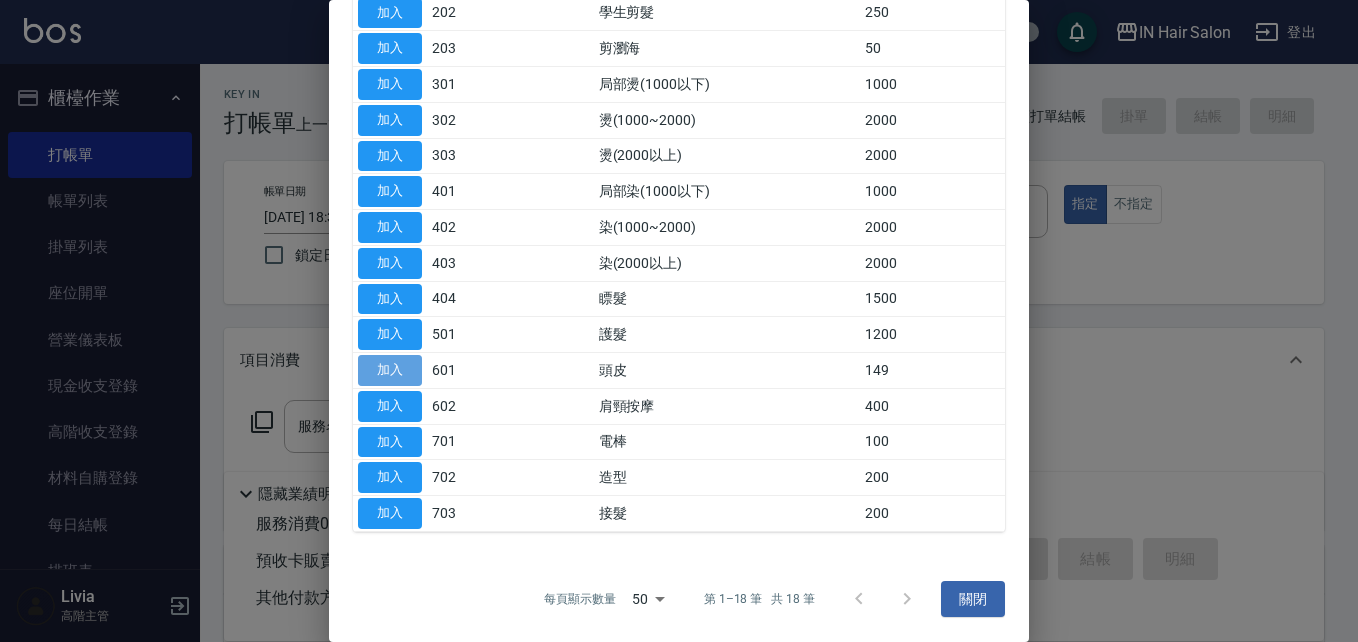 drag, startPoint x: 399, startPoint y: 361, endPoint x: 407, endPoint y: 371, distance: 12.806249 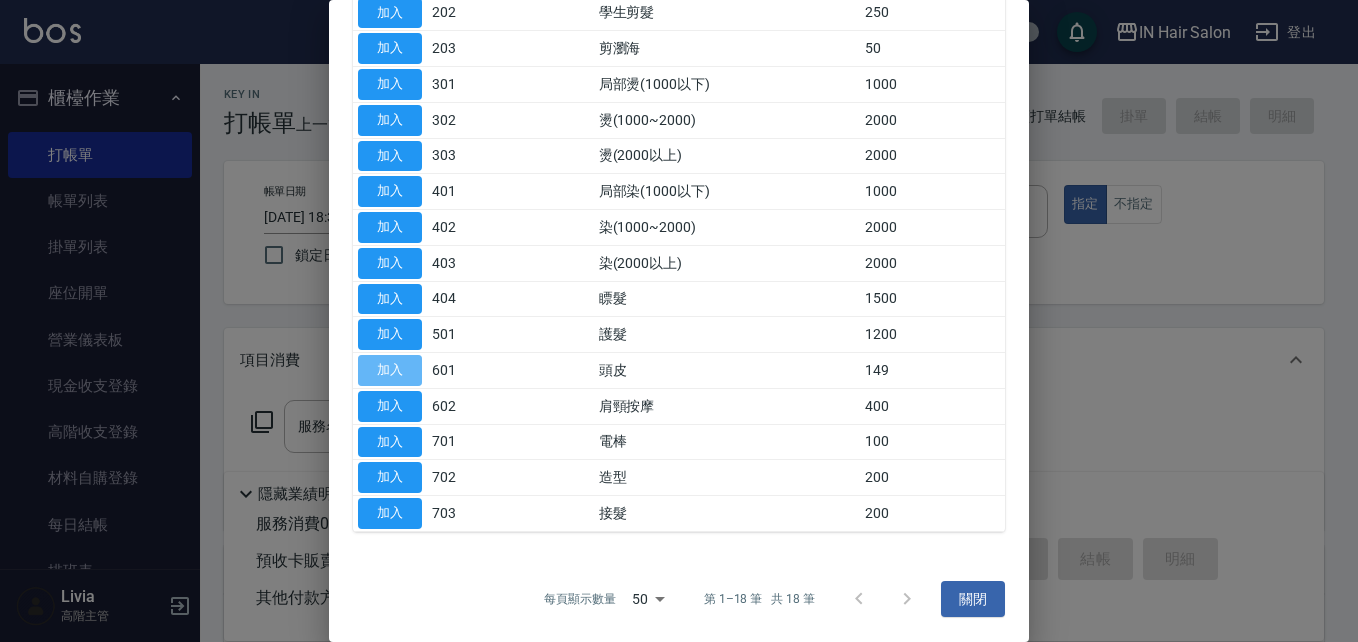 click on "加入" at bounding box center [390, 370] 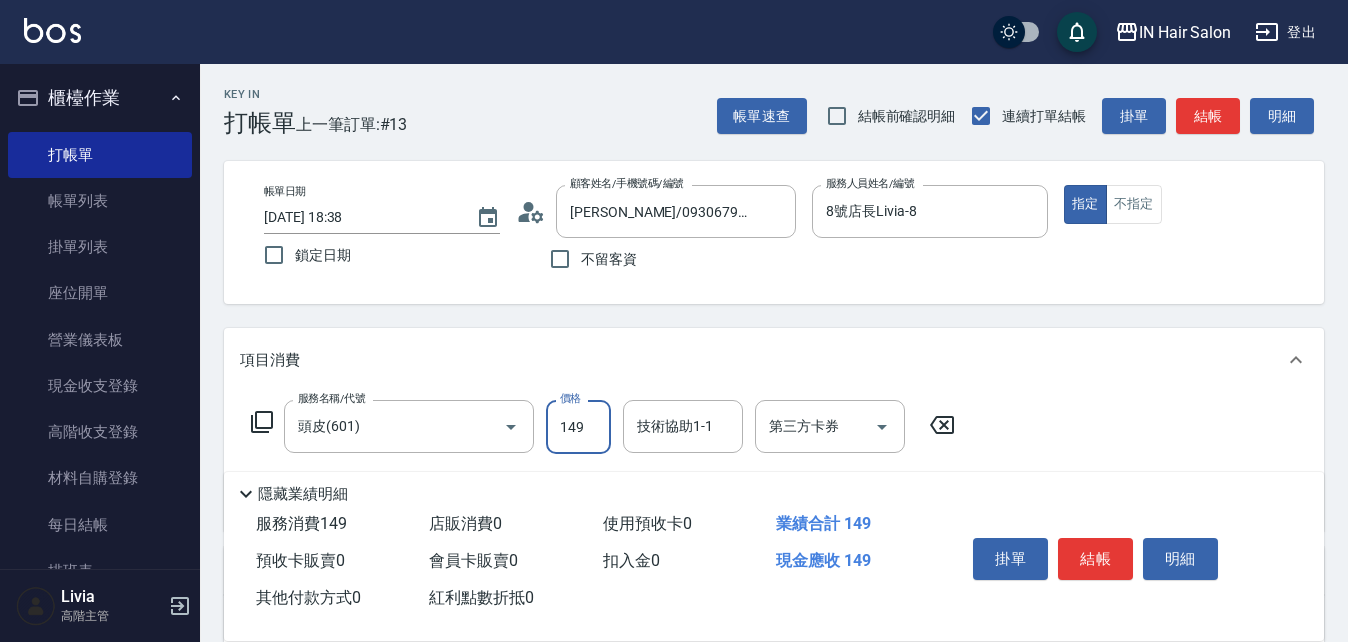click on "149" at bounding box center (578, 427) 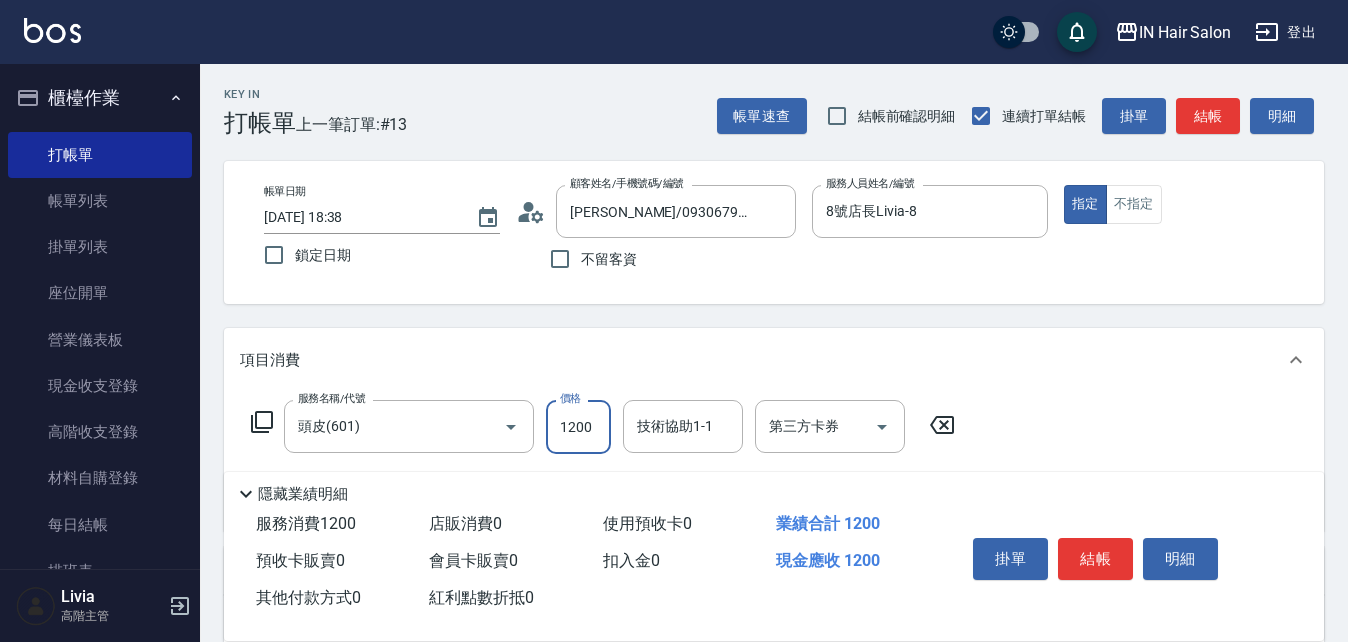 type on "1200" 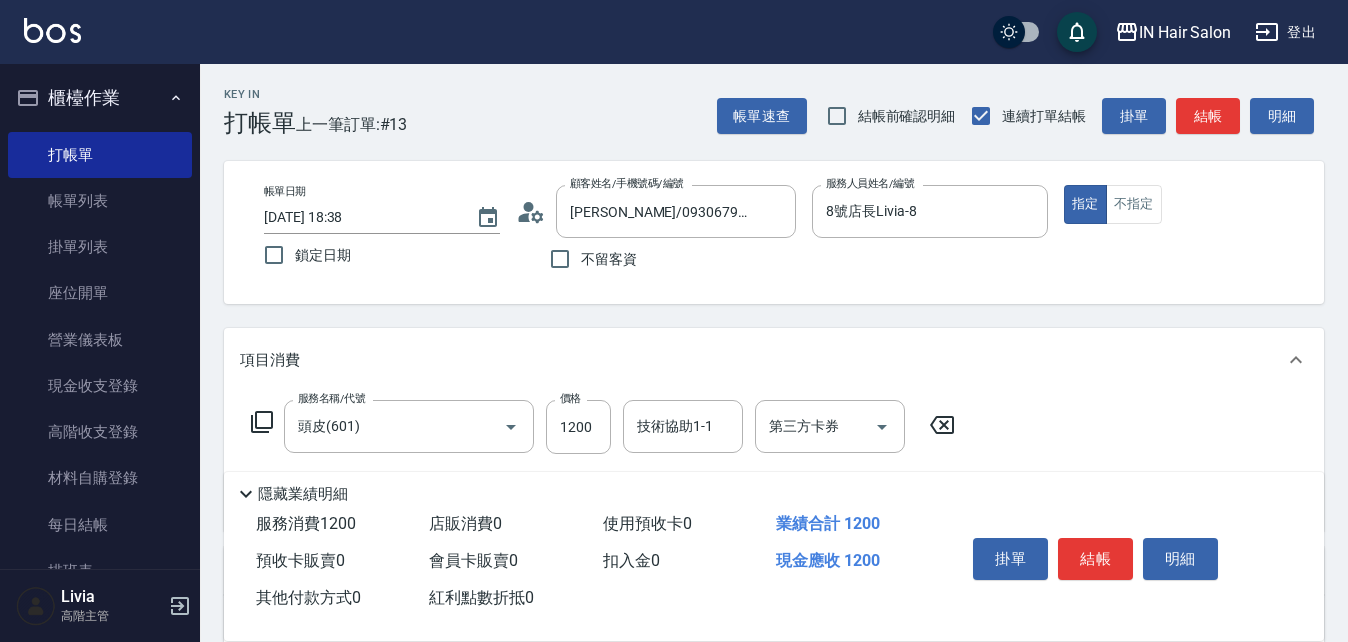 click on "服務名稱/代號 頭皮(601) 服務名稱/代號 價格 1200 價格 技術協助1-1 技術協助1-1 第三方卡券 第三方卡券" at bounding box center (774, 461) 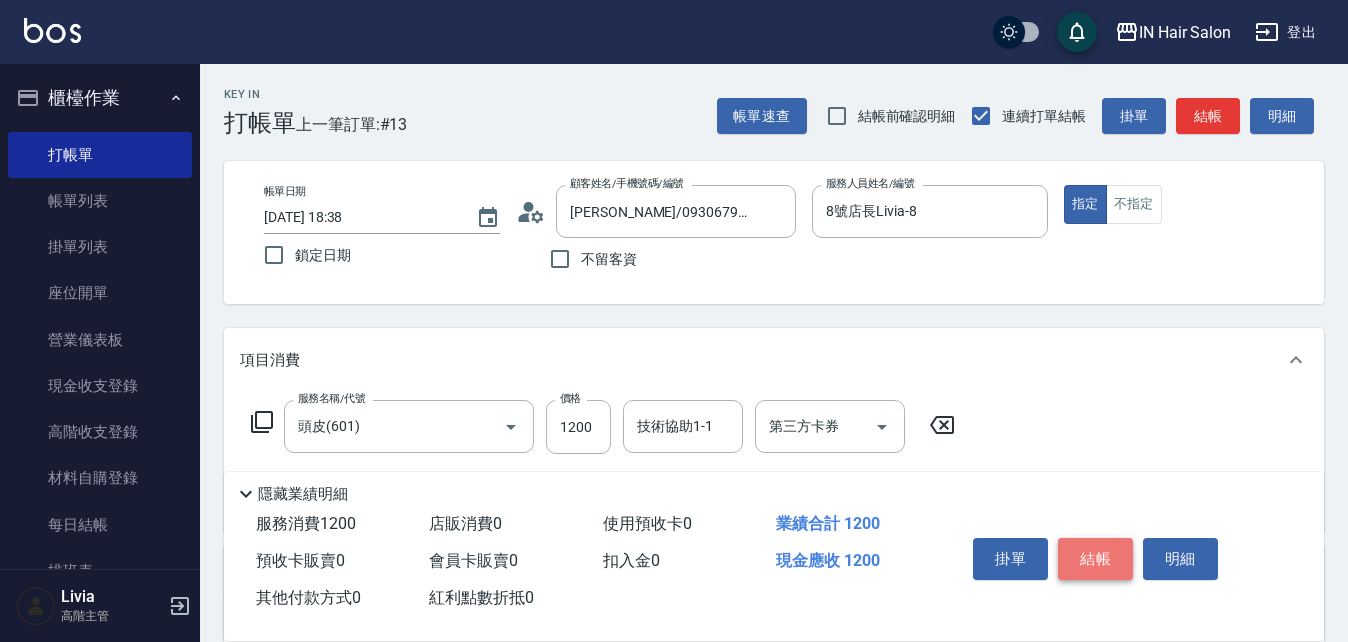 click on "結帳" at bounding box center [1095, 559] 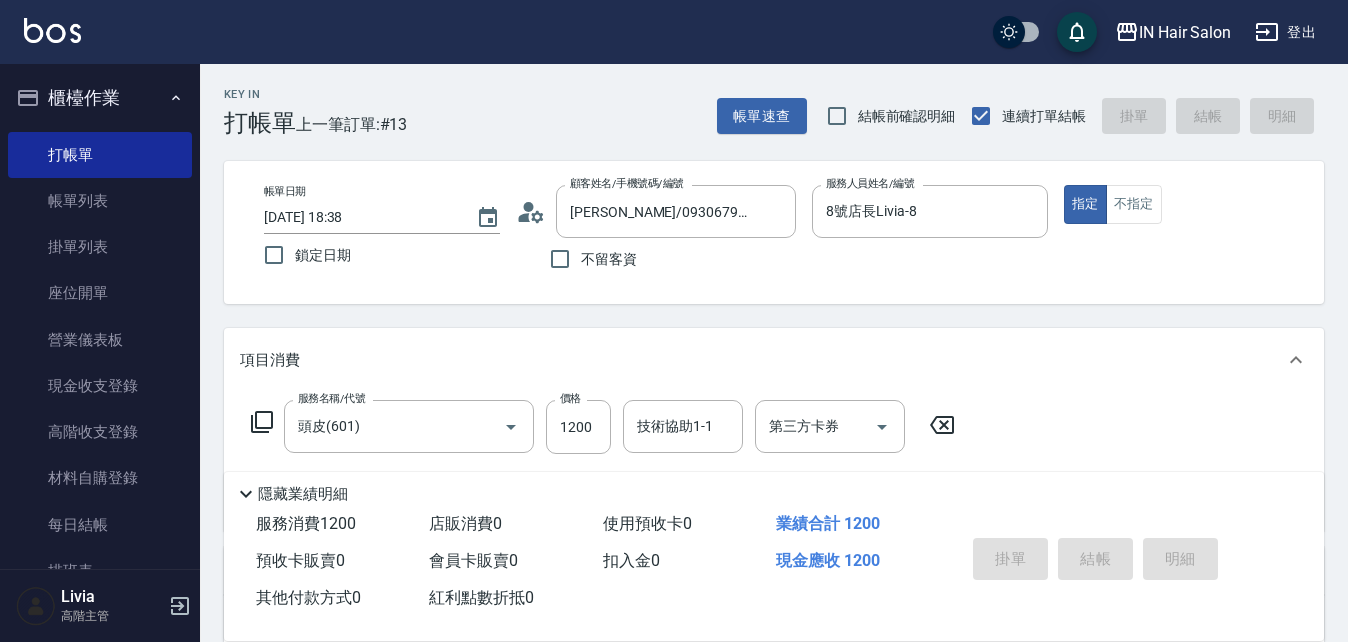 type 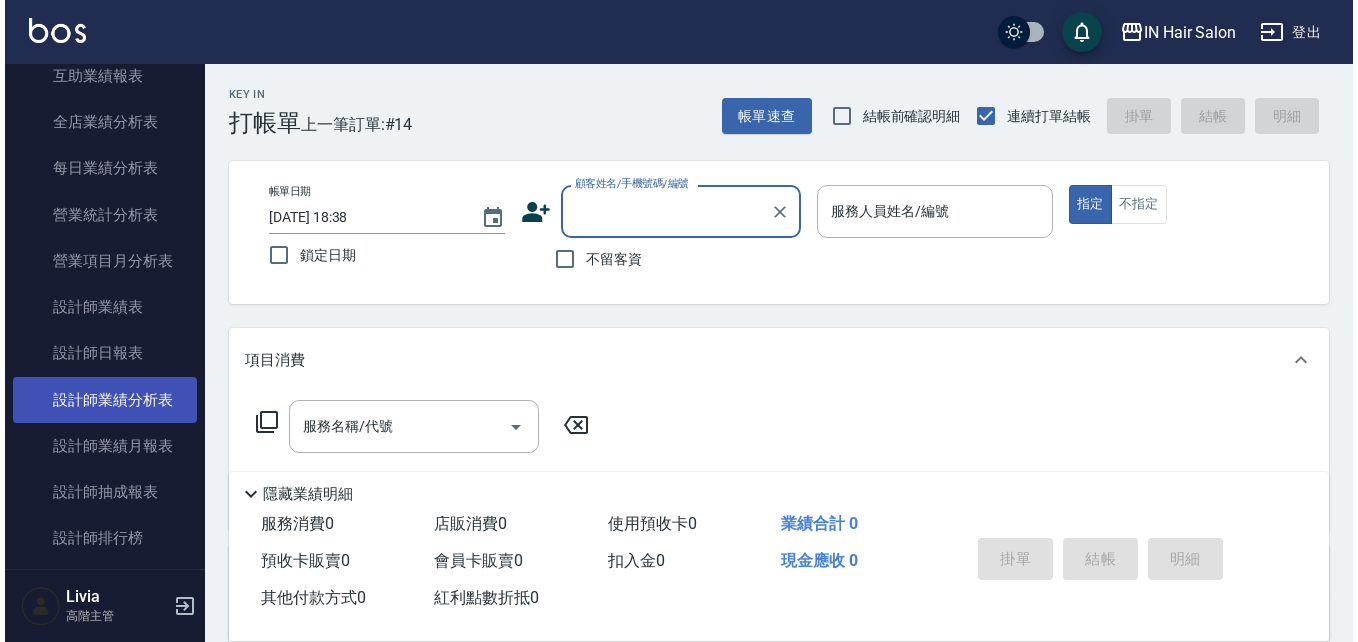 scroll, scrollTop: 1200, scrollLeft: 0, axis: vertical 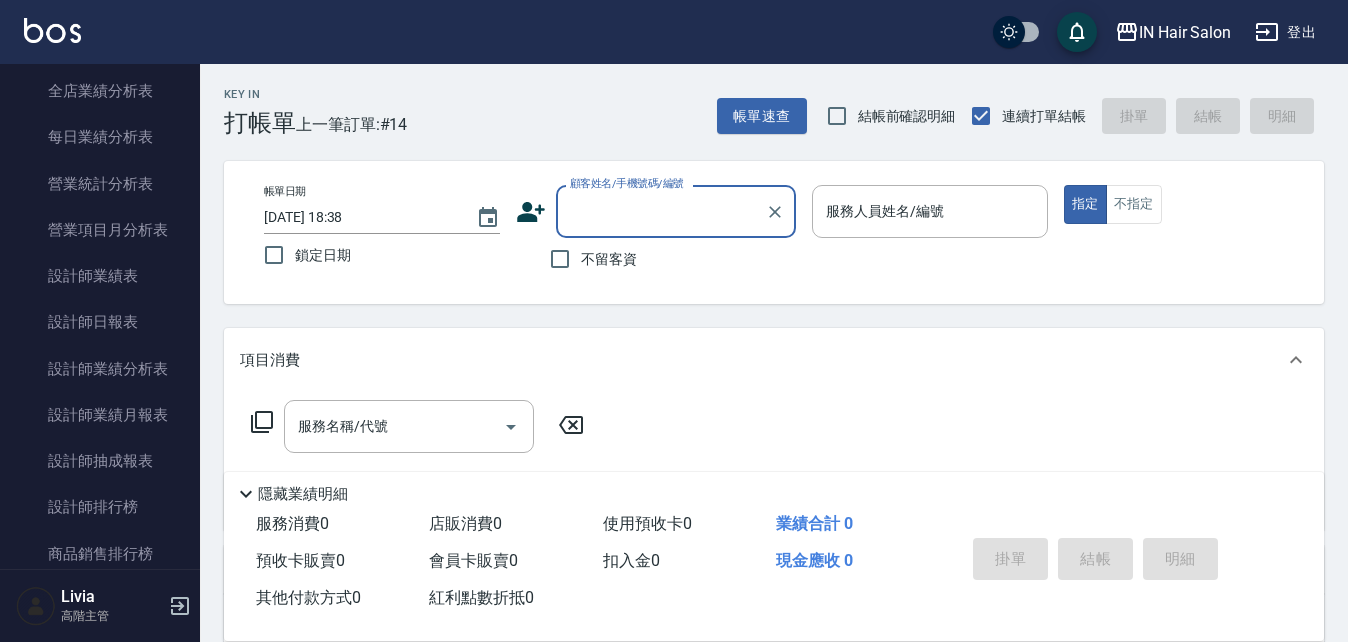 drag, startPoint x: 115, startPoint y: 500, endPoint x: 250, endPoint y: 480, distance: 136.47343 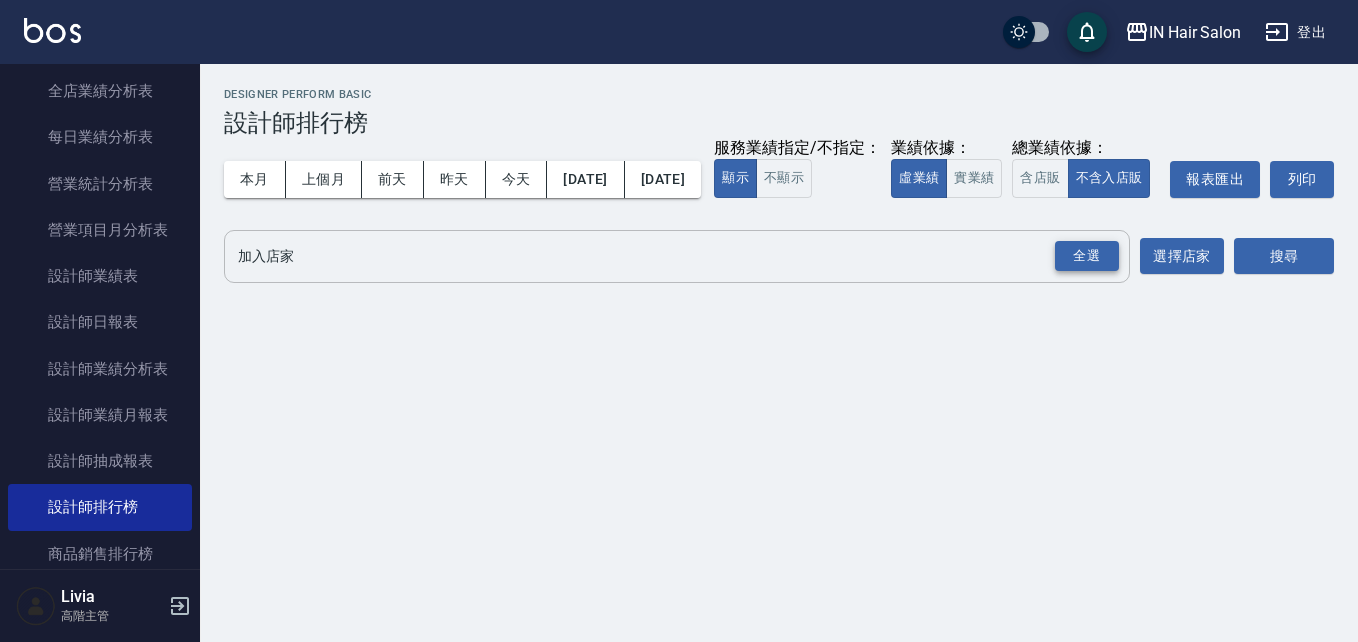 drag, startPoint x: 1102, startPoint y: 285, endPoint x: 1070, endPoint y: 291, distance: 32.55764 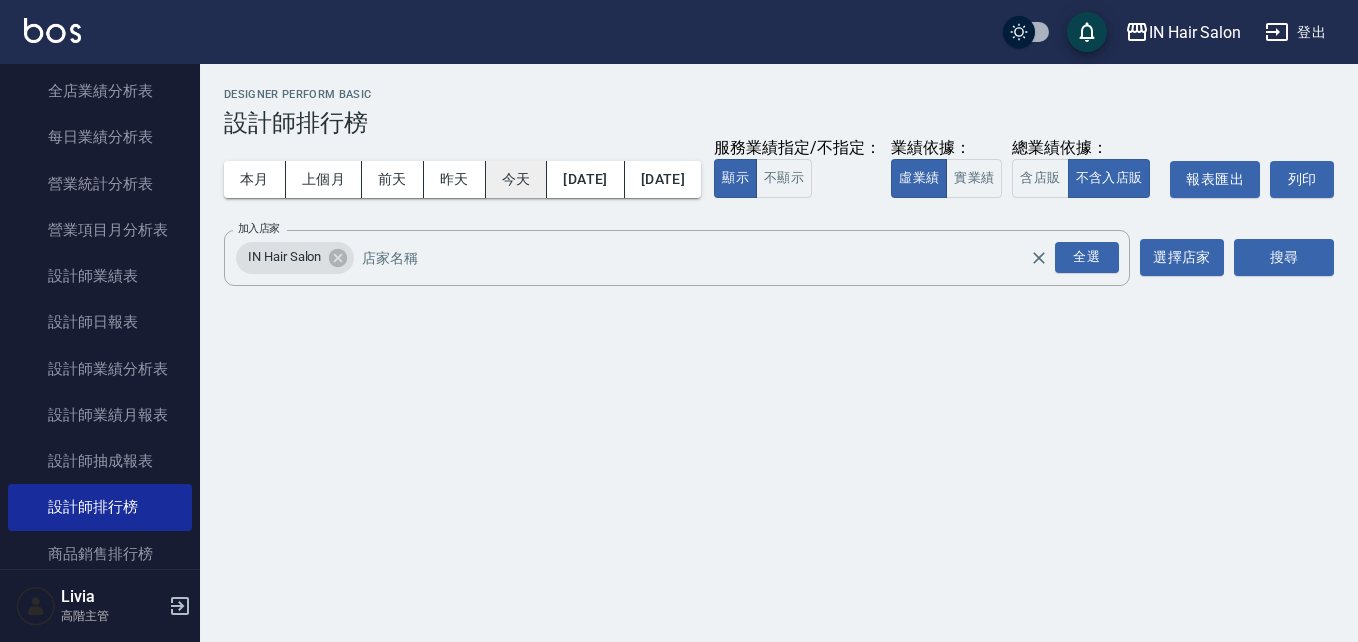 click on "今天" at bounding box center [517, 179] 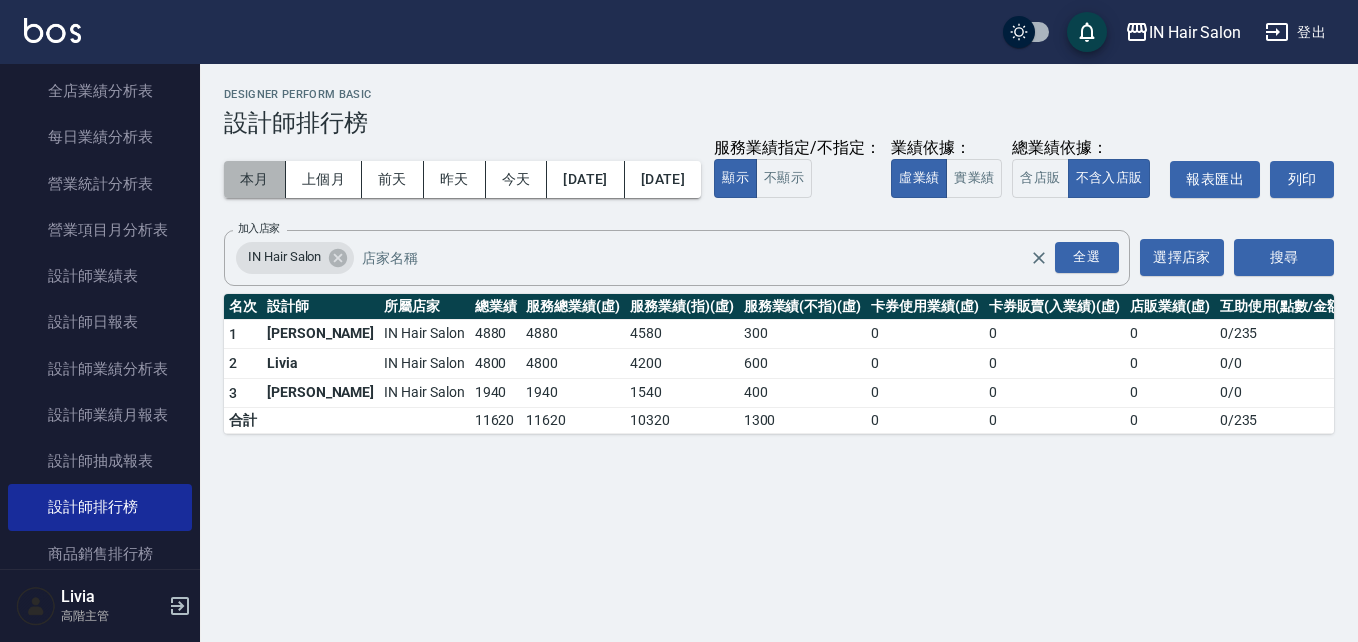 click on "本月" at bounding box center [255, 179] 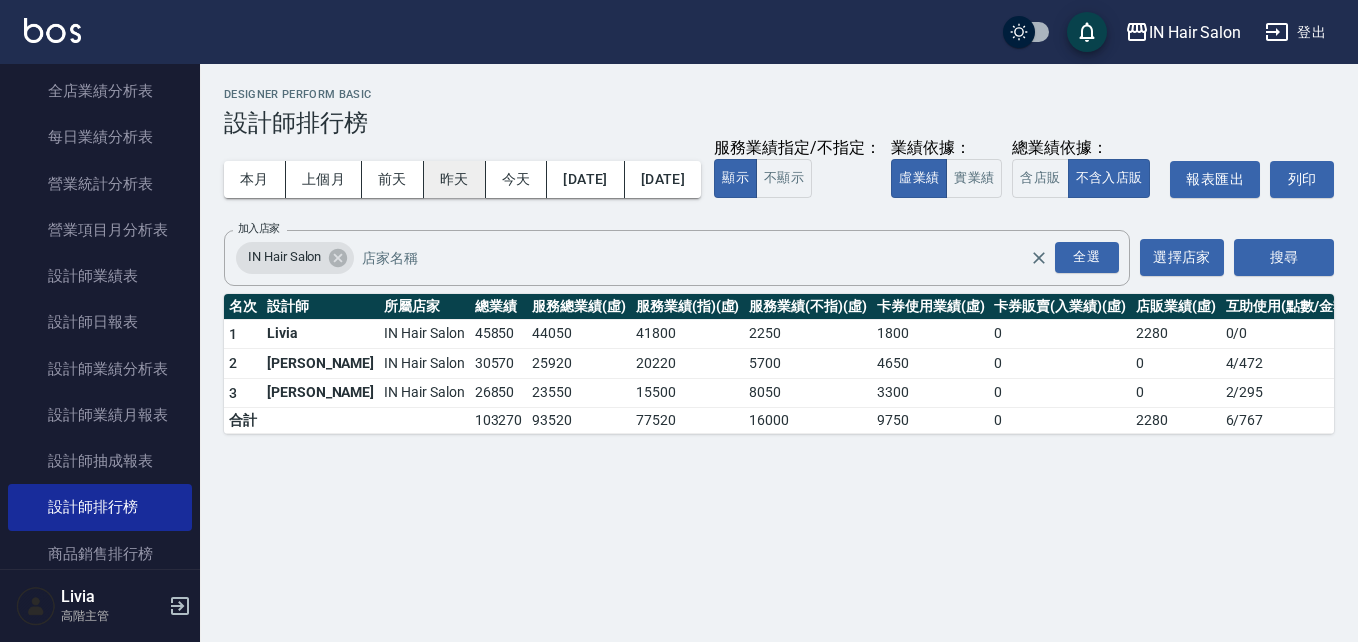 click on "昨天" at bounding box center (455, 179) 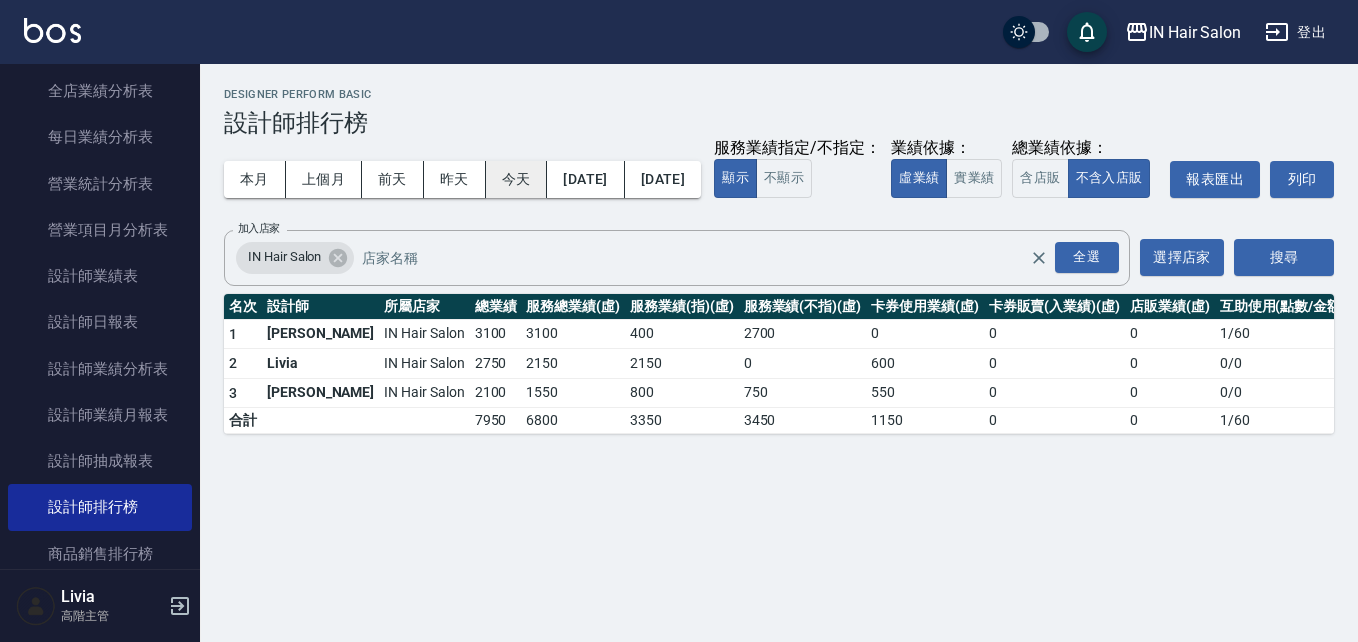 click on "今天" at bounding box center (517, 179) 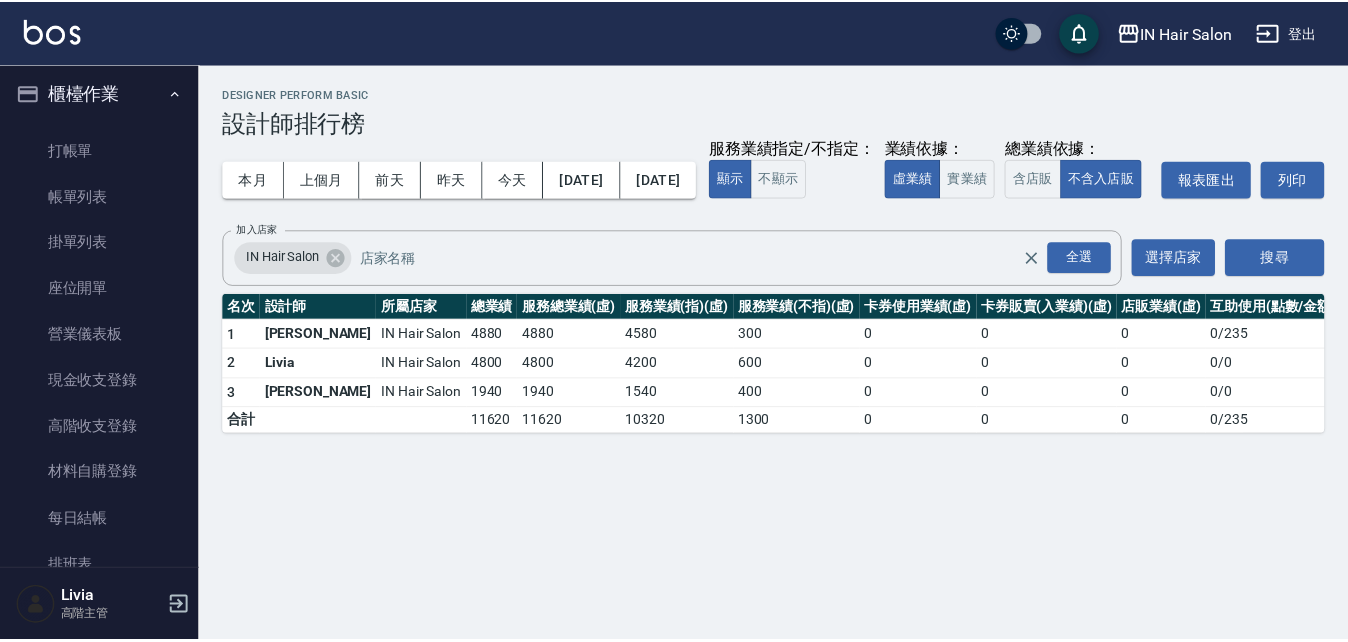 scroll, scrollTop: 0, scrollLeft: 0, axis: both 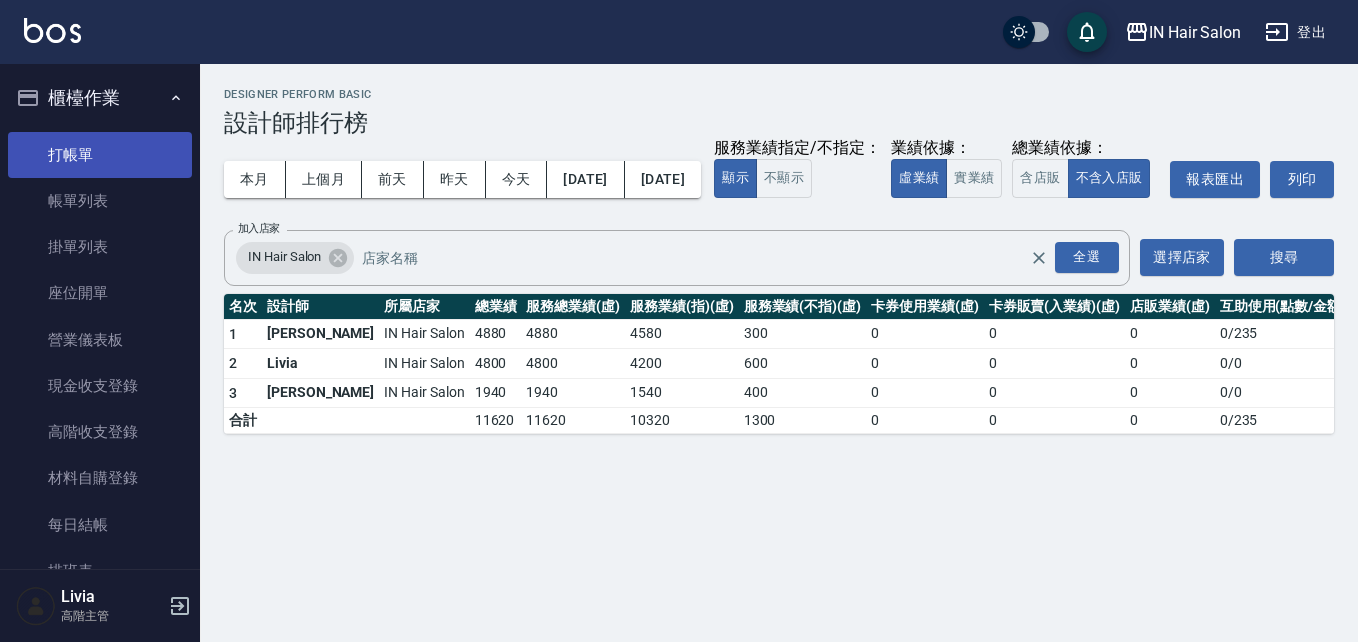 click on "打帳單" at bounding box center (100, 155) 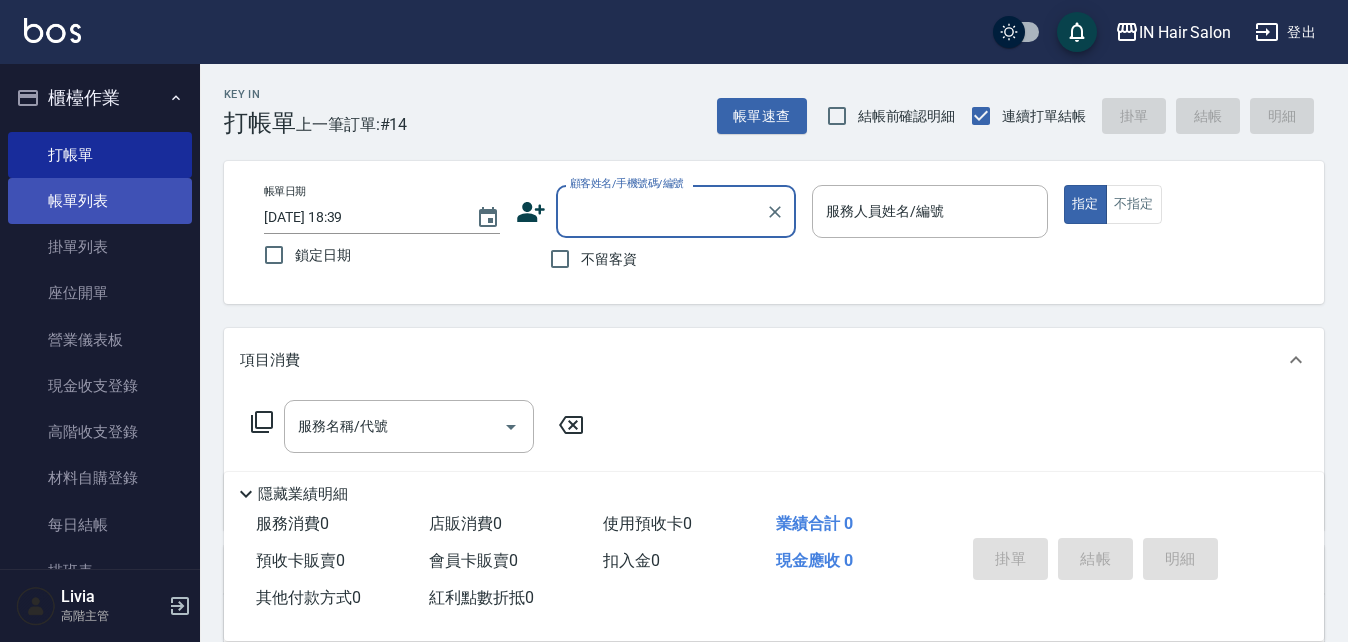 click on "帳單列表" at bounding box center (100, 201) 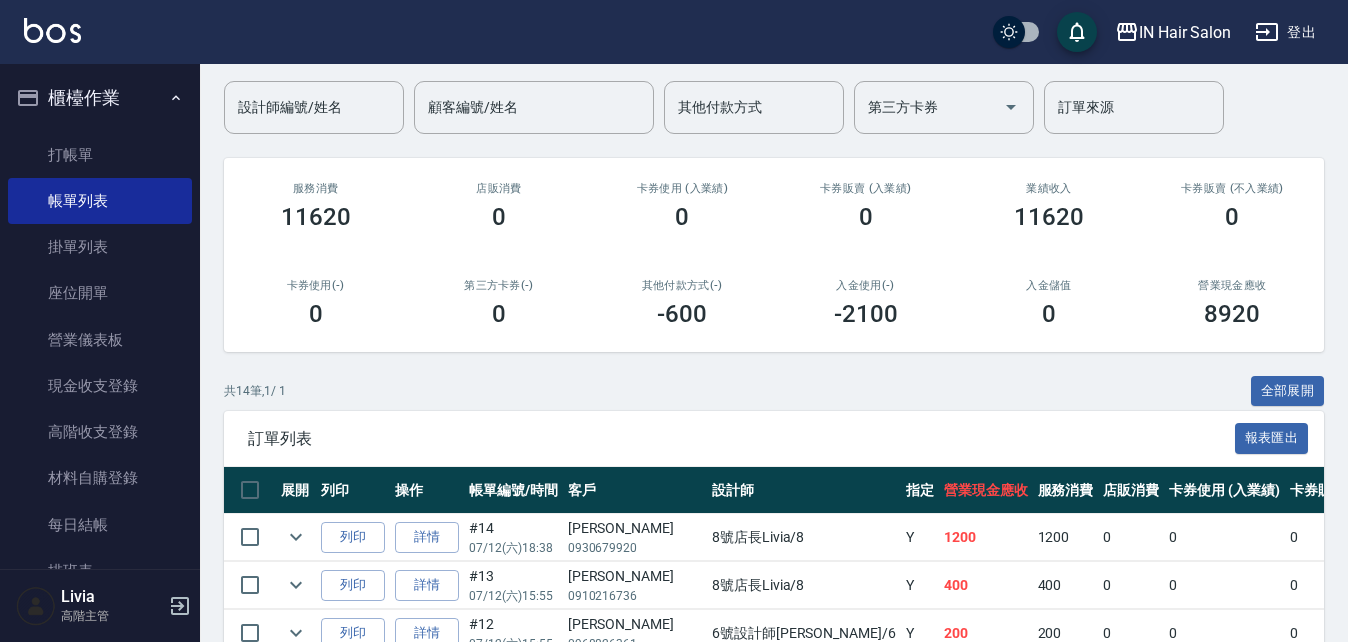 scroll, scrollTop: 600, scrollLeft: 0, axis: vertical 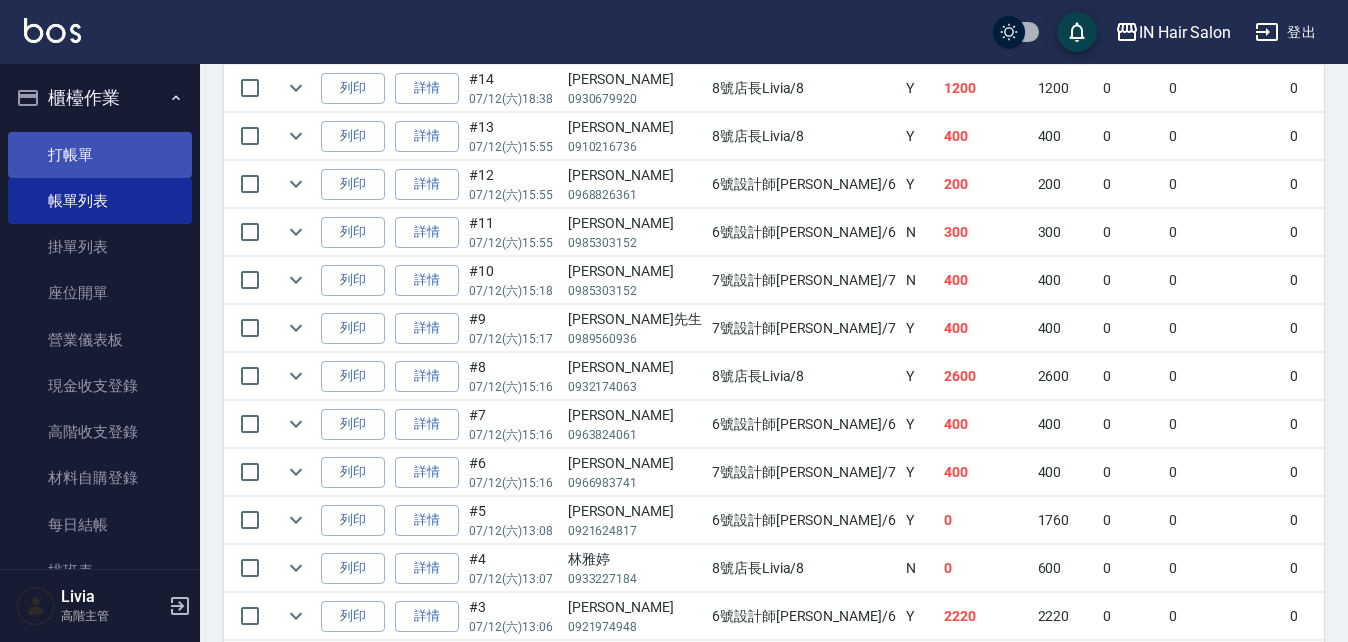 click on "打帳單" at bounding box center (100, 155) 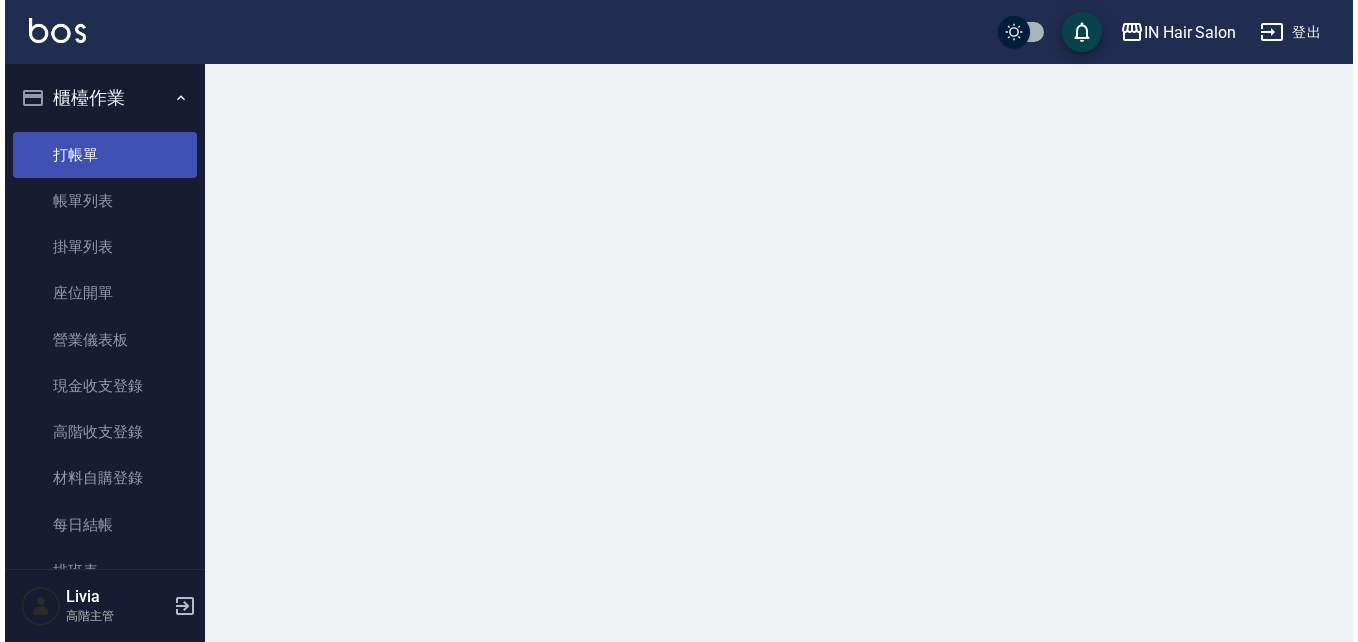 scroll, scrollTop: 0, scrollLeft: 0, axis: both 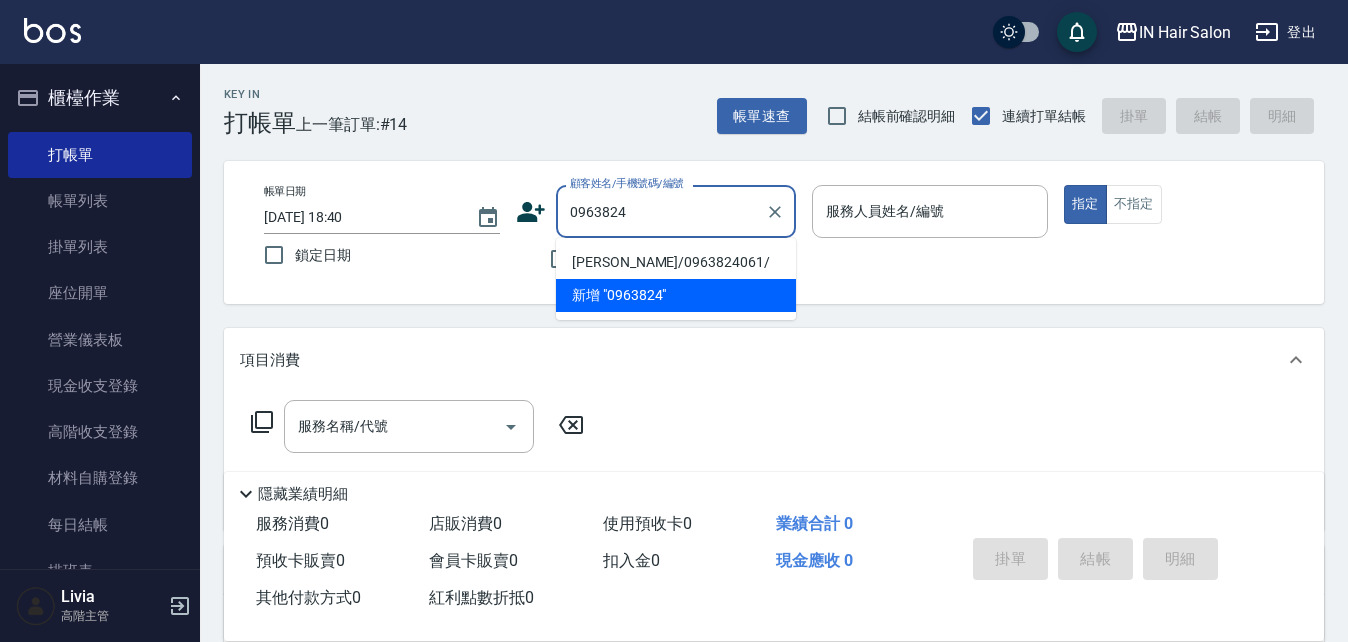 click on "[PERSON_NAME]/0963824061/" at bounding box center (676, 262) 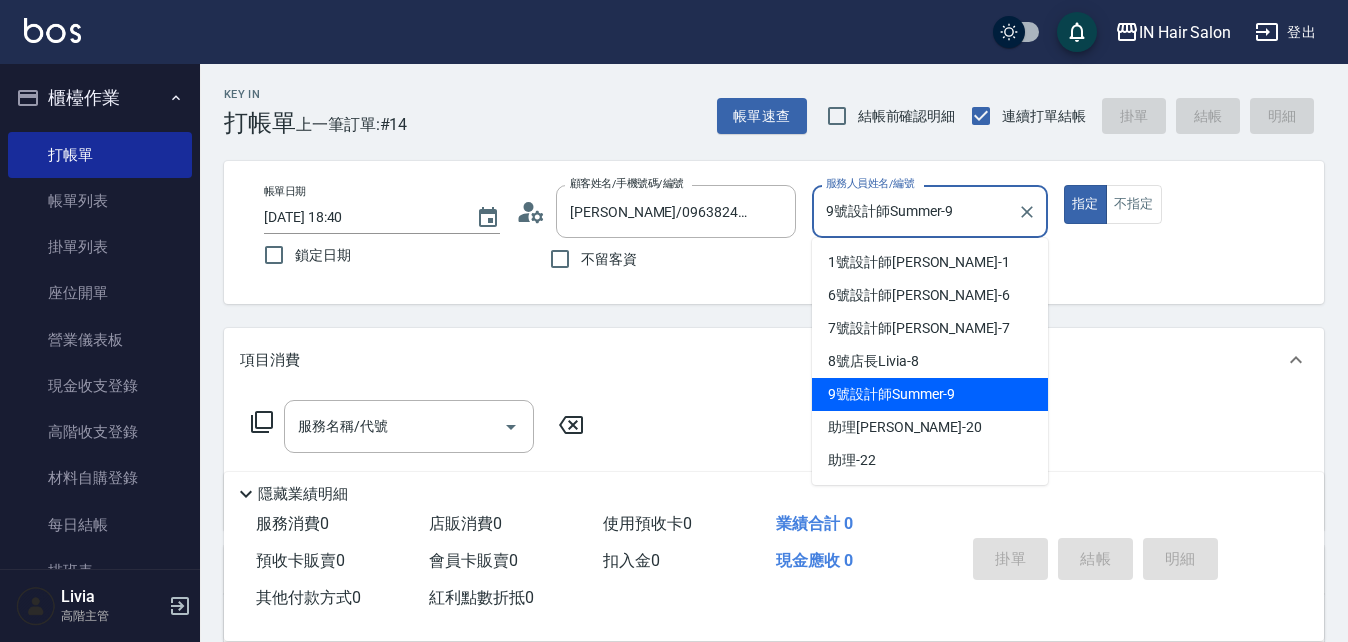 click on "9號設計師Summer-9" at bounding box center (915, 211) 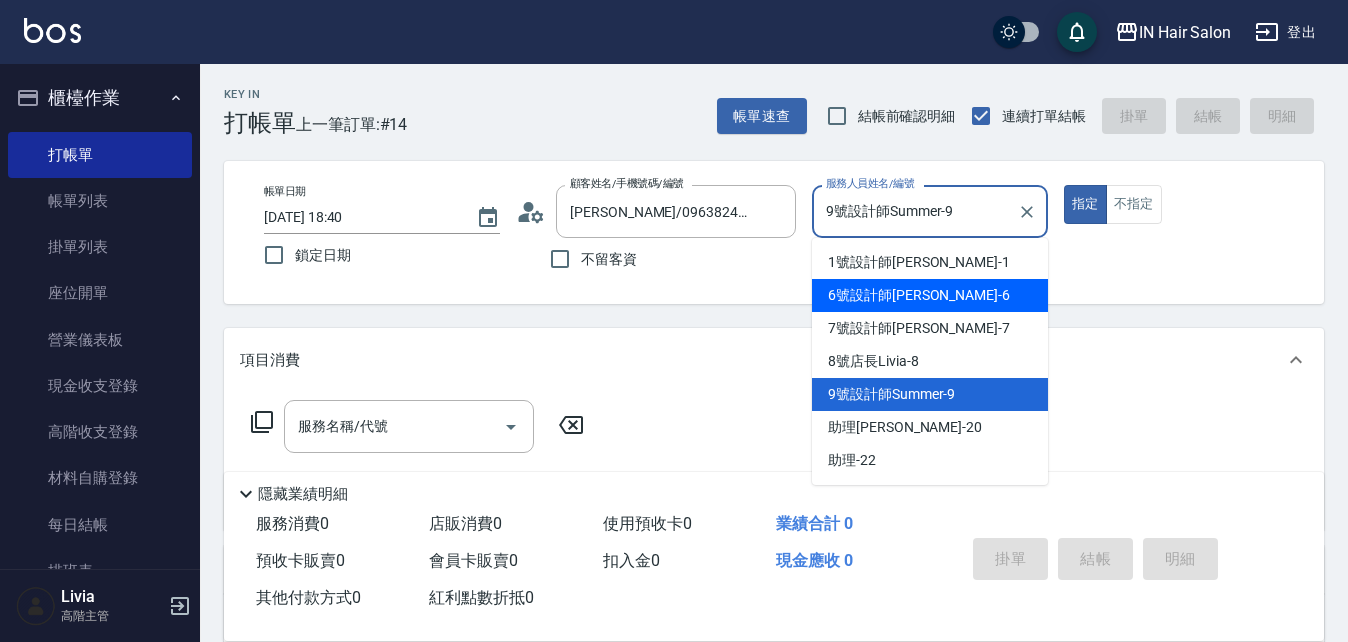 click on "6號設計師[PERSON_NAME] -6" at bounding box center (919, 295) 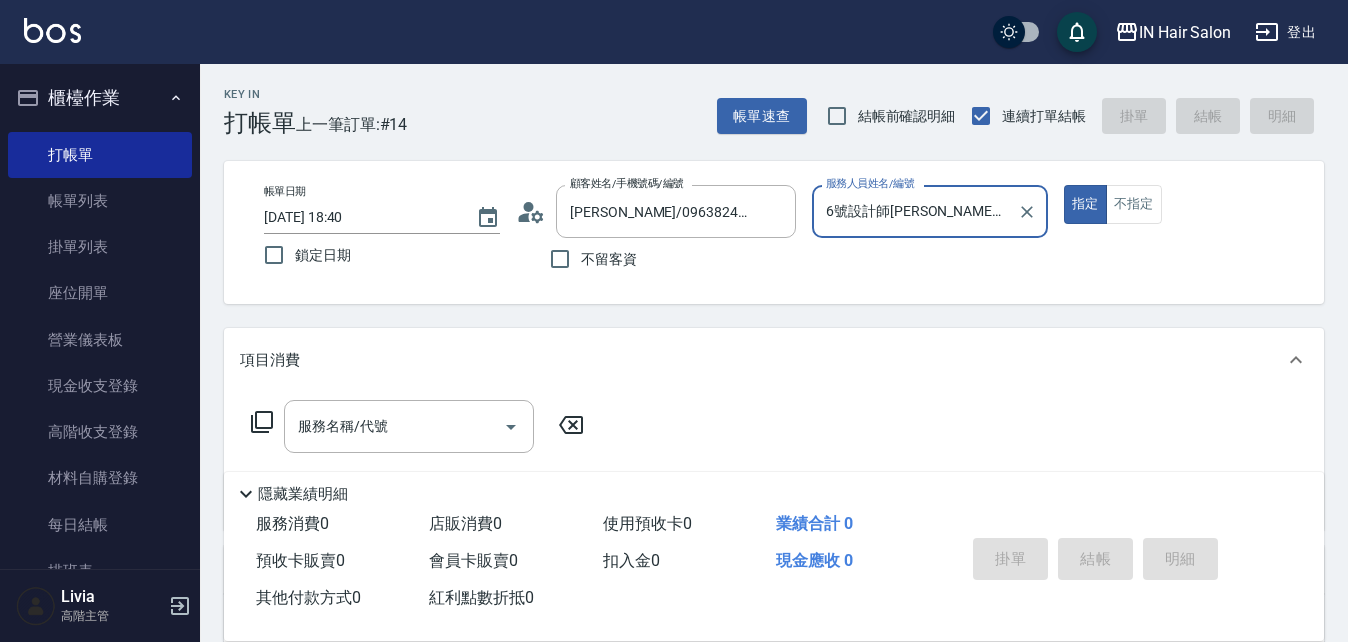 click 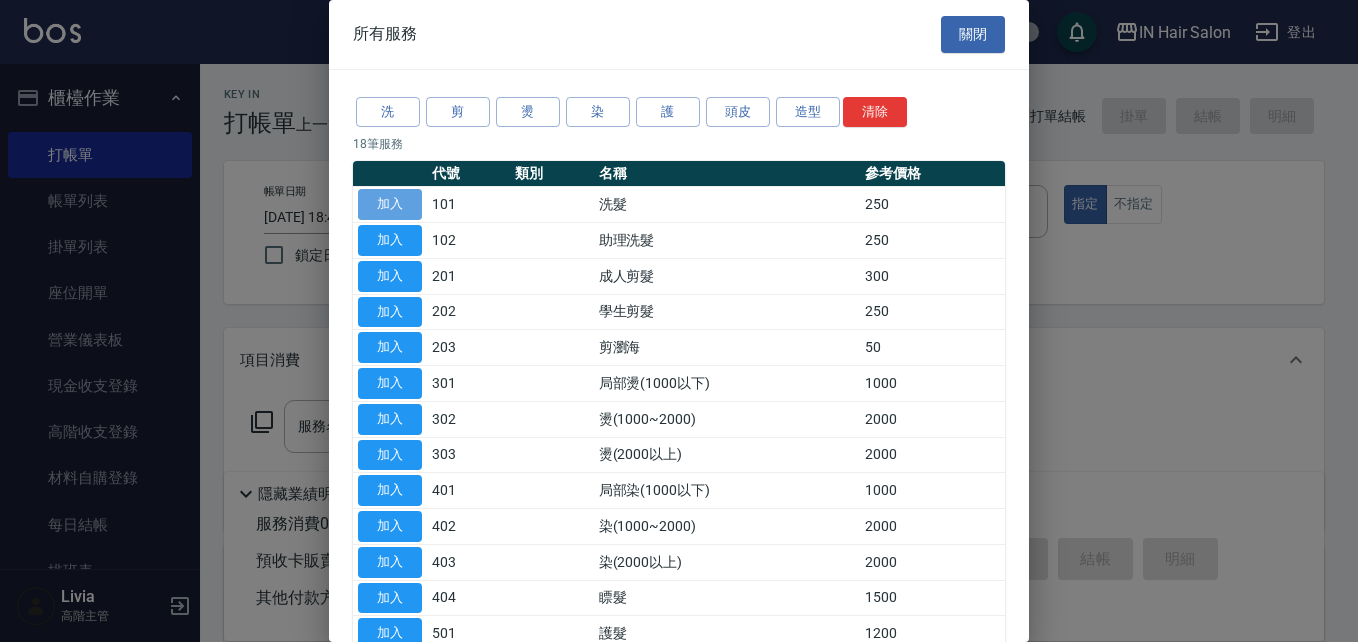 click on "加入" at bounding box center (390, 204) 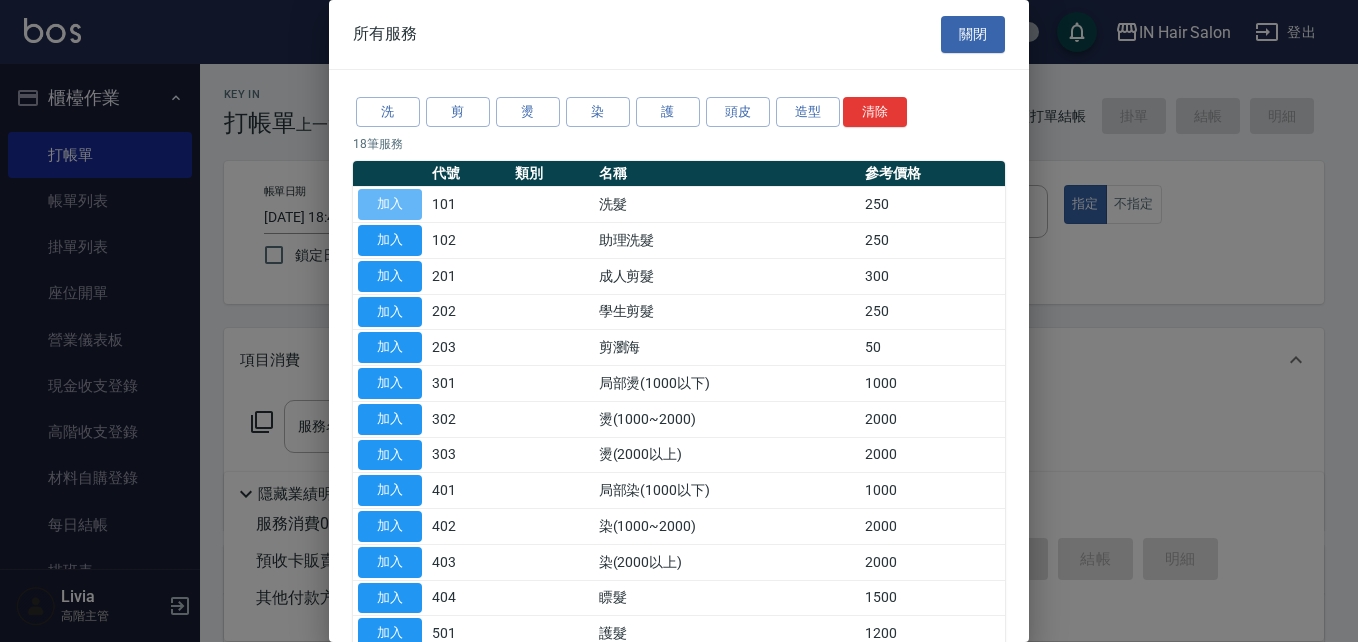 type on "洗髮(101)" 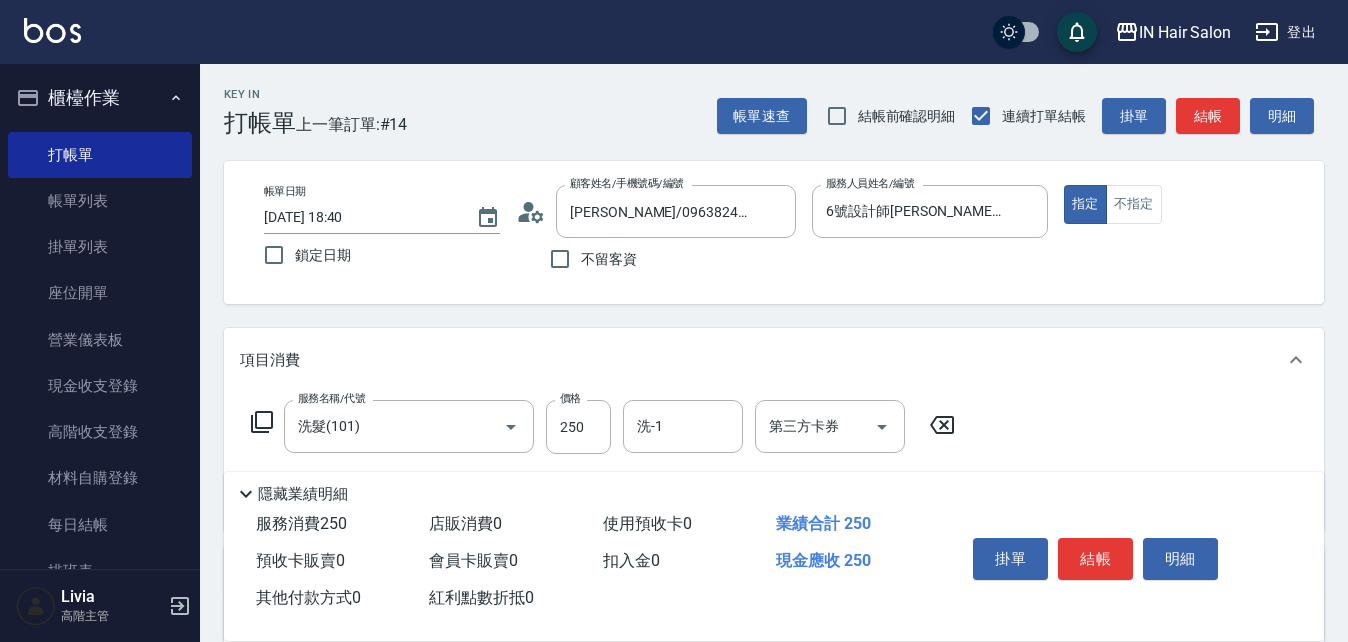 click 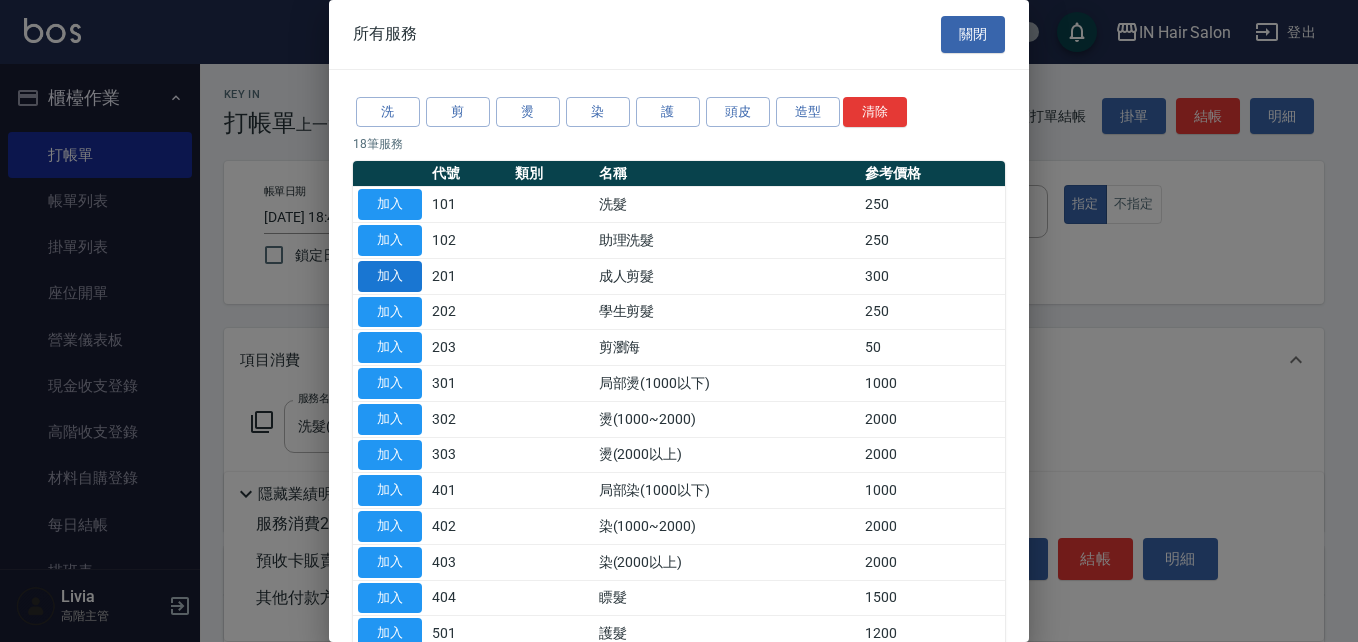 click on "加入" at bounding box center [390, 276] 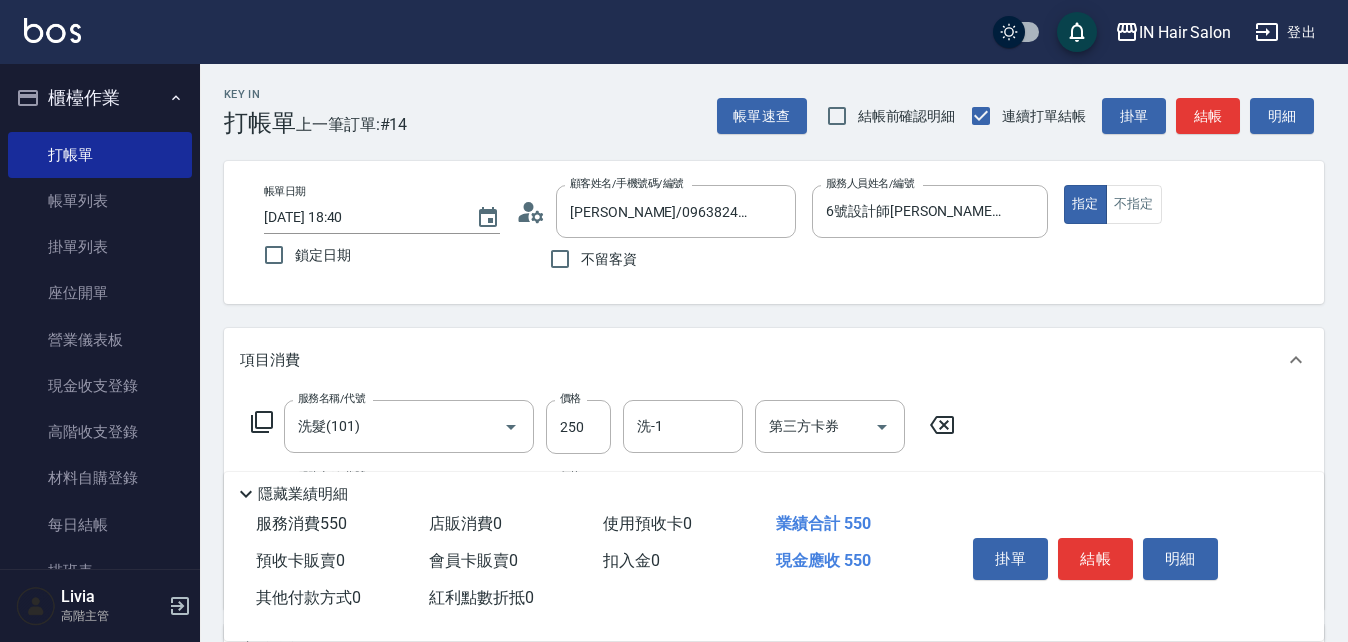 click 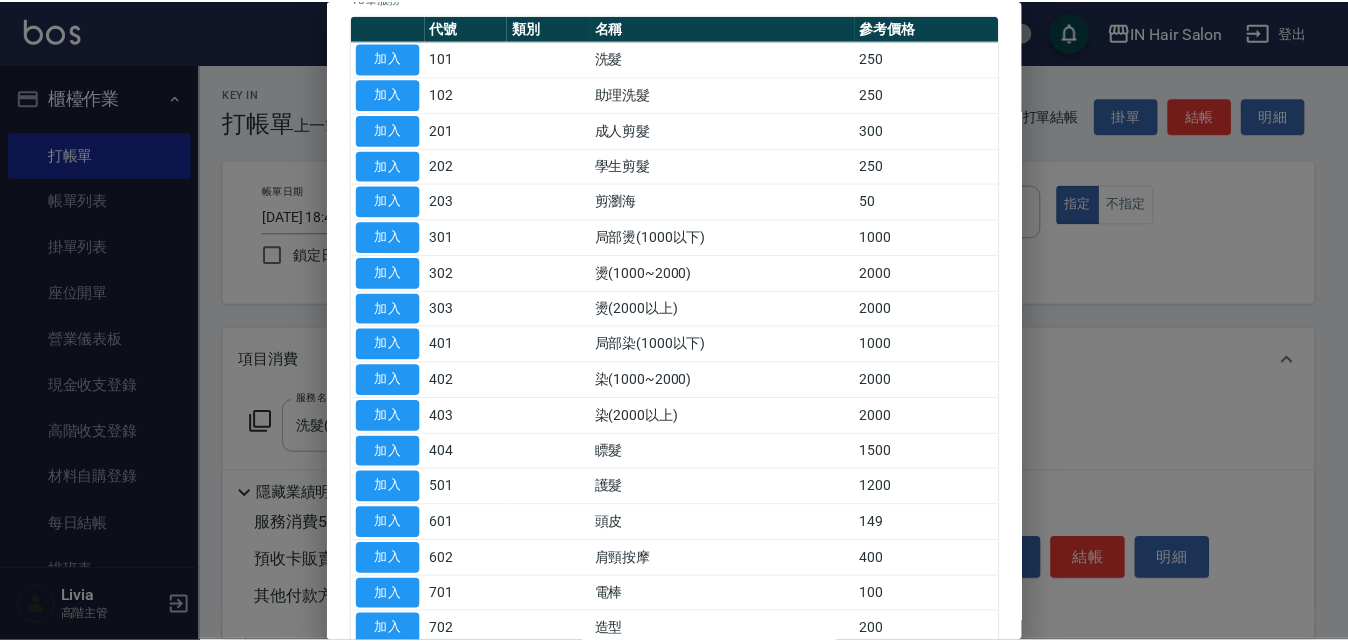 scroll, scrollTop: 299, scrollLeft: 0, axis: vertical 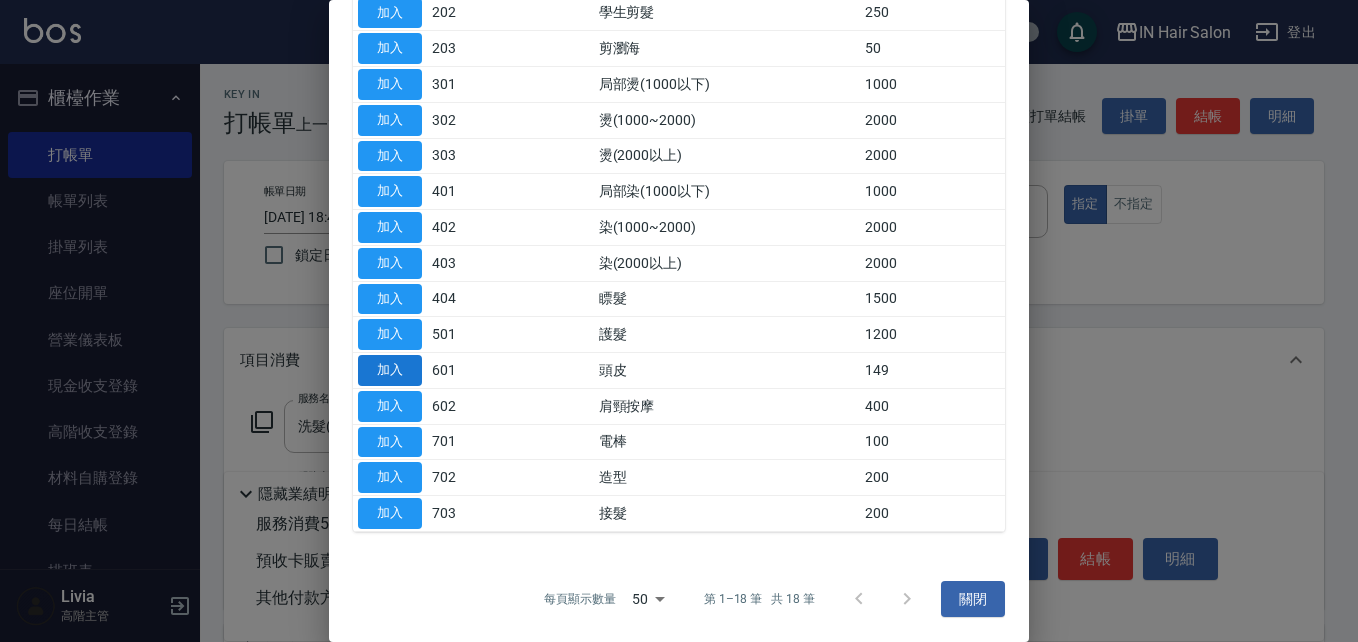 click on "加入" at bounding box center (390, 370) 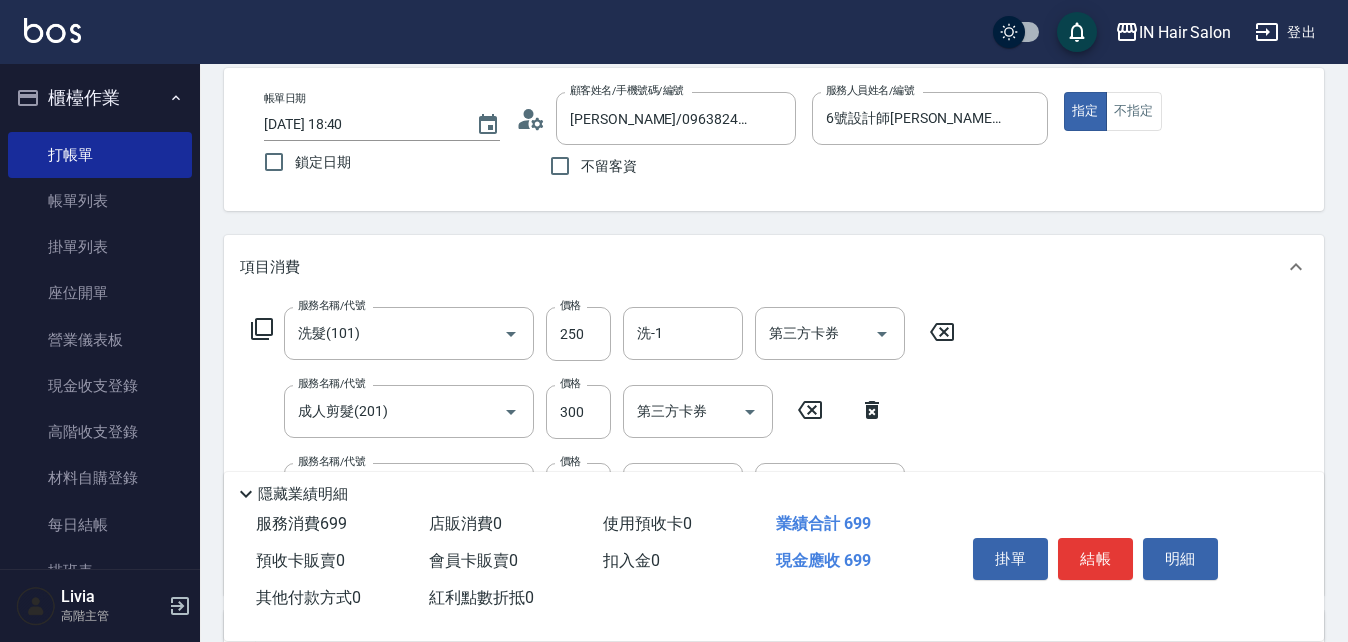 scroll, scrollTop: 200, scrollLeft: 0, axis: vertical 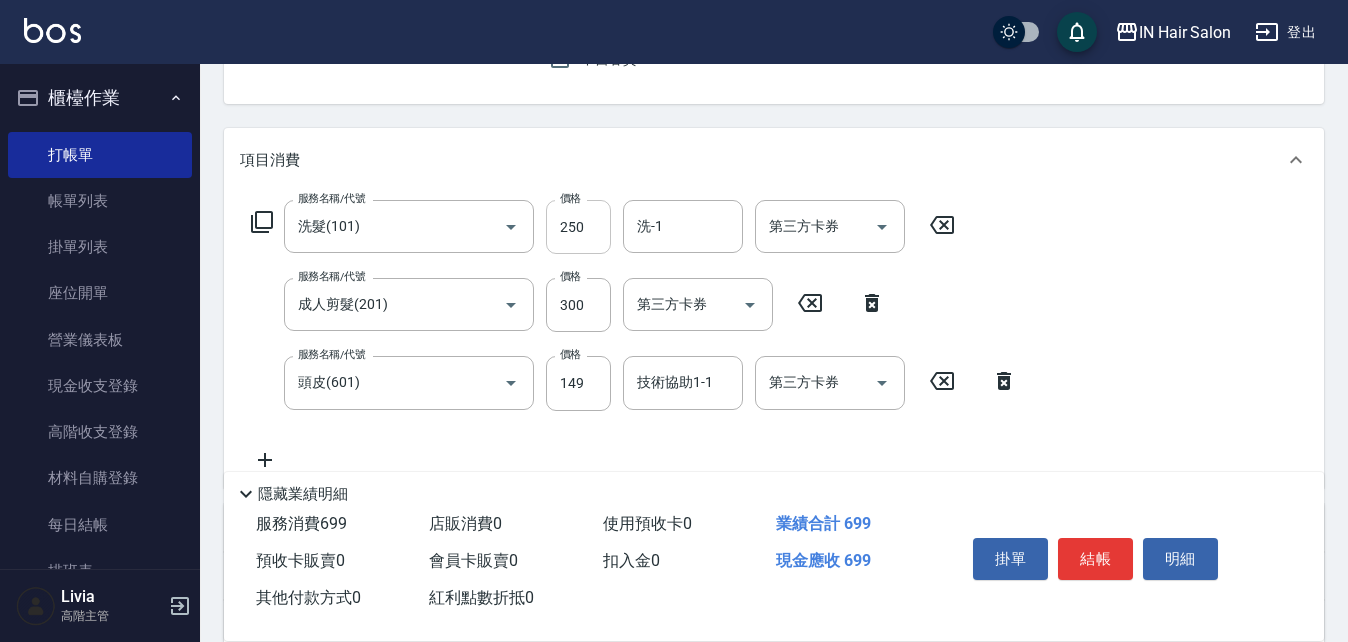 click on "250" at bounding box center [578, 227] 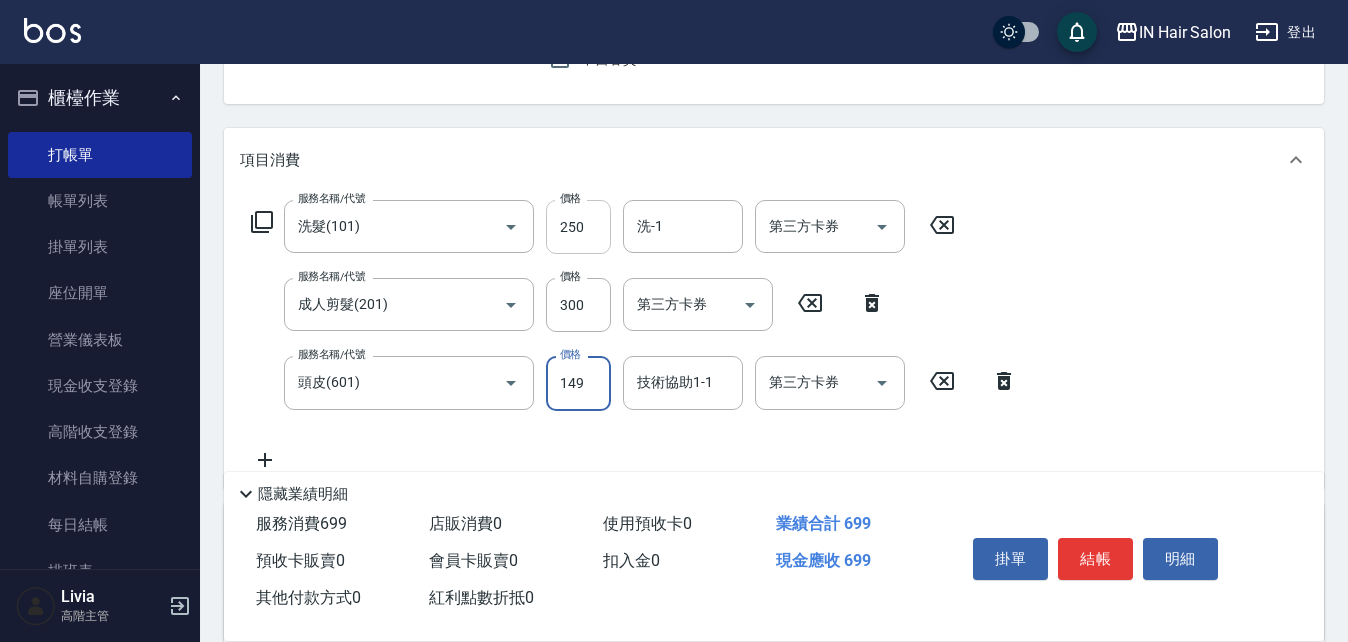 click on "250" at bounding box center [578, 227] 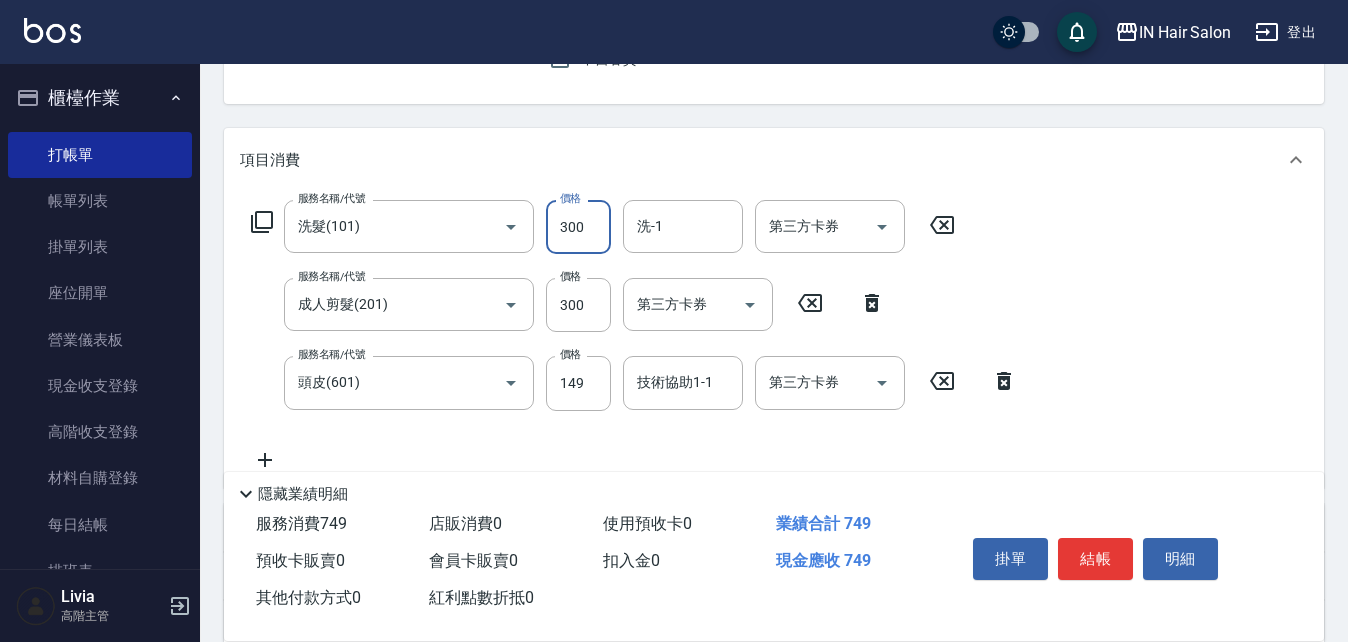 type on "300" 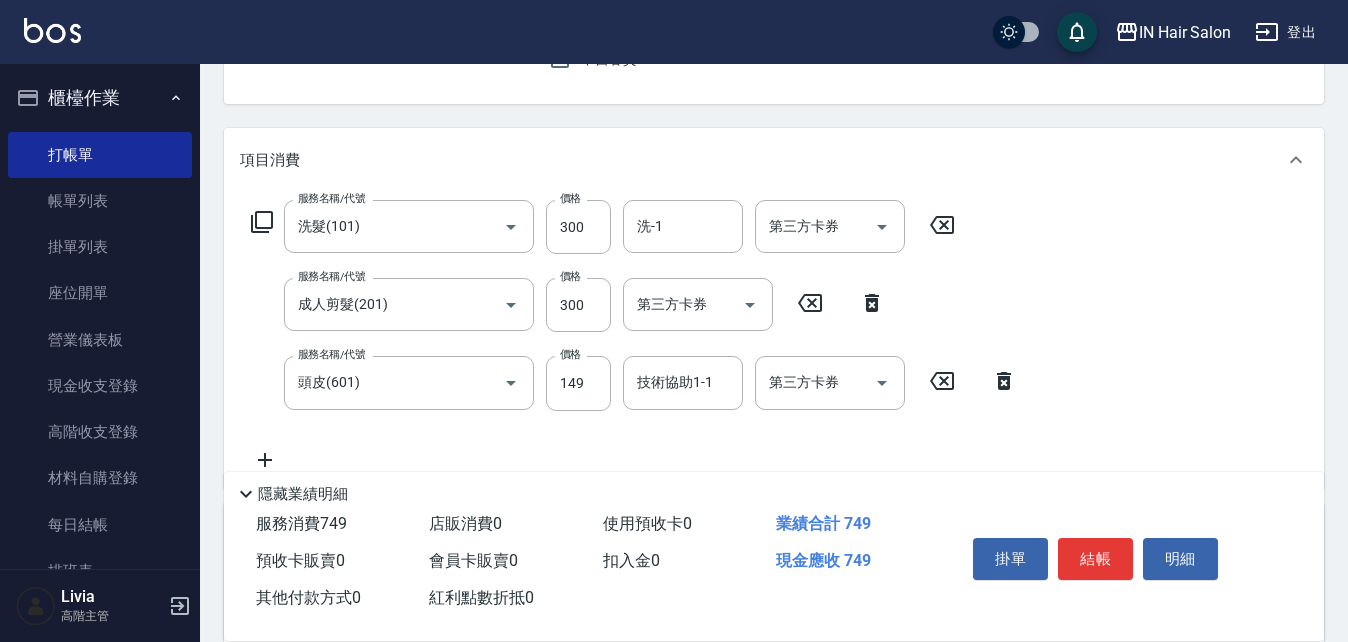 click on "服務名稱/代號 洗髮(101) 服務名稱/代號 價格 300 價格 洗-1 洗-1 第三方卡券 第三方卡券 服務名稱/代號 成人剪髮(201) 服務名稱/代號 價格 300 價格 第三方卡券 第三方卡券 服務名稱/代號 頭皮(601) 服務名稱/代號 價格 149 價格 技術協助1-1 技術協助1-1 第三方卡券 第三方卡券" at bounding box center [634, 335] 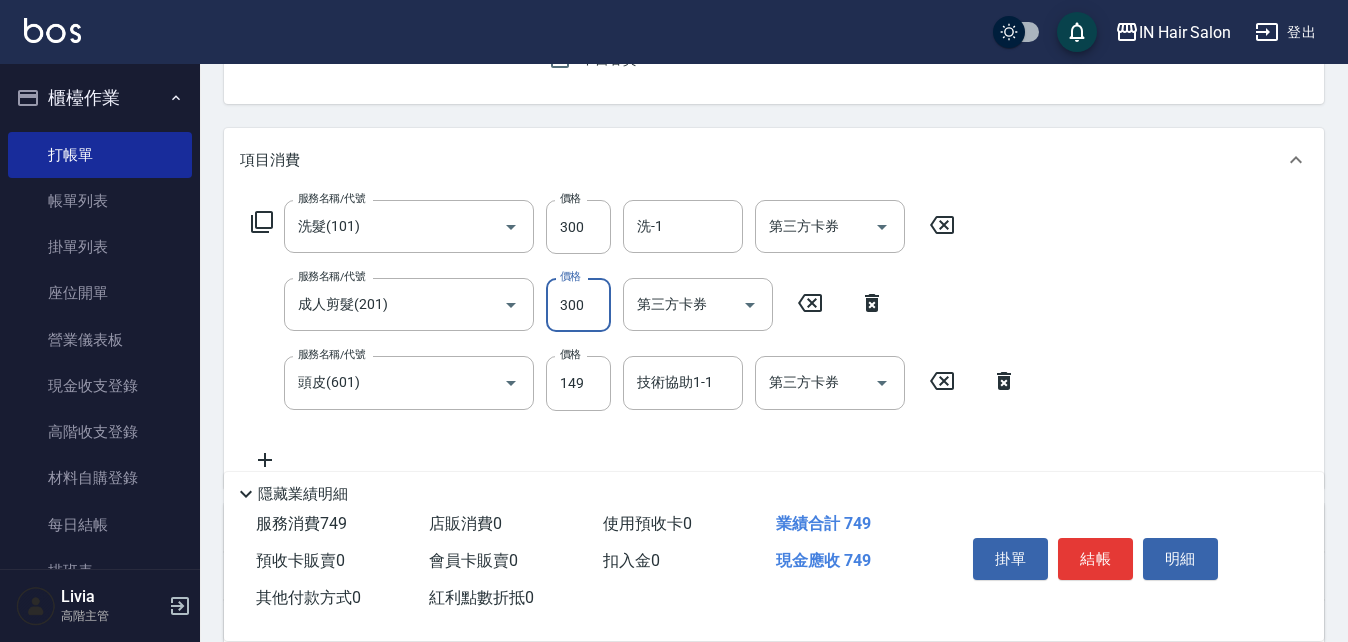 click on "300" at bounding box center [578, 305] 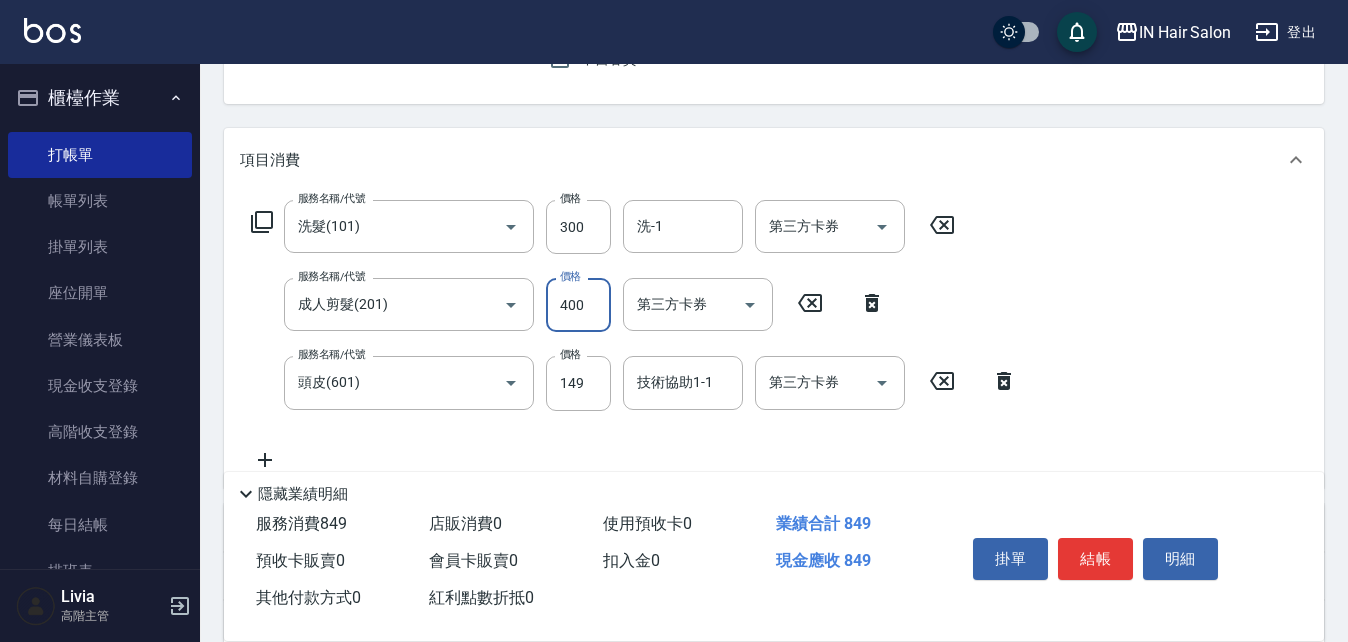 type on "400" 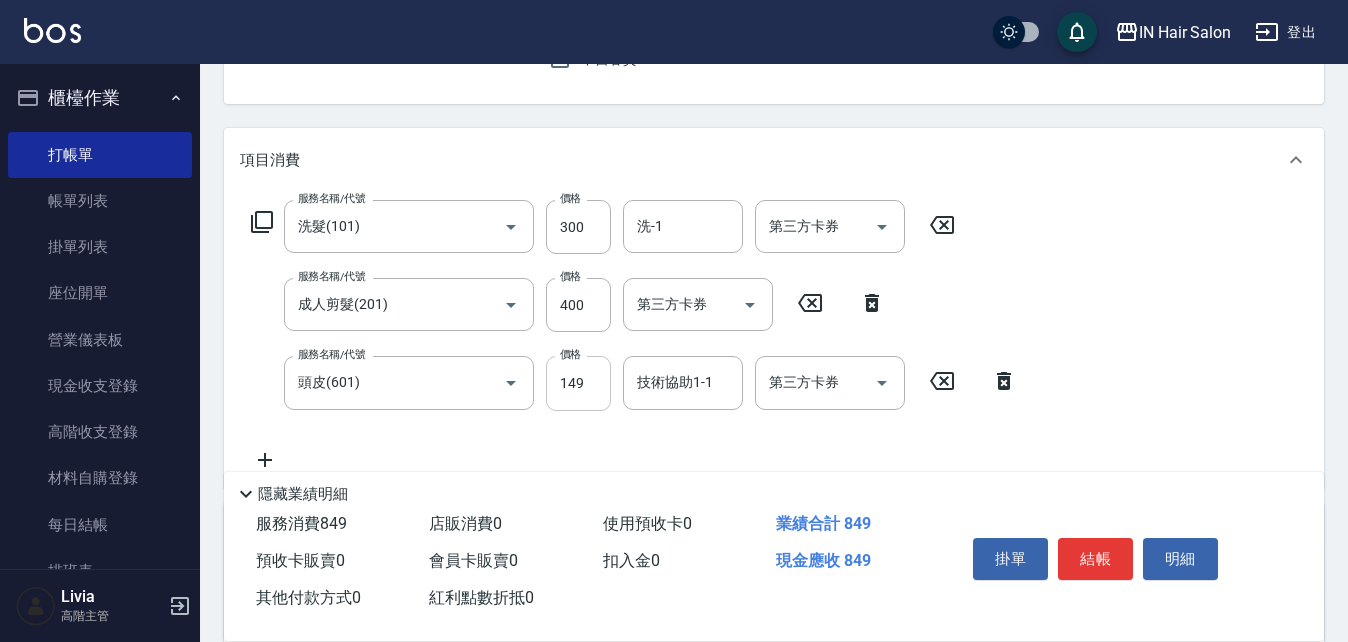 click on "149" at bounding box center [578, 383] 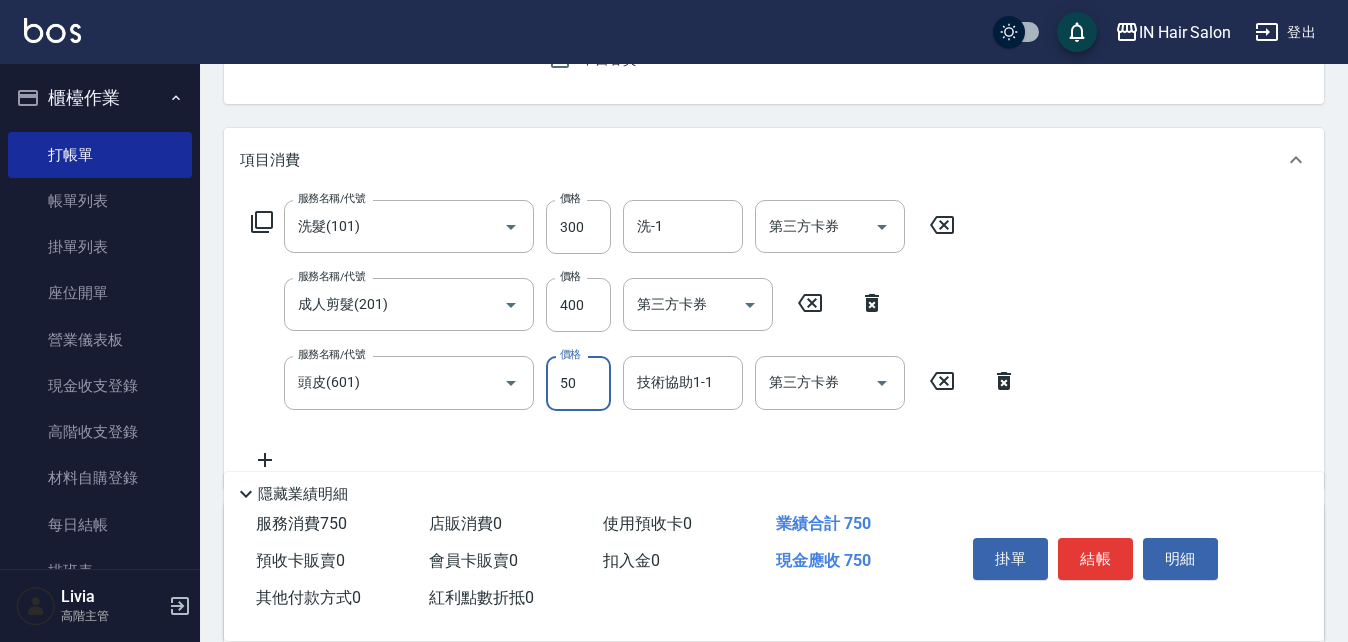 type on "50" 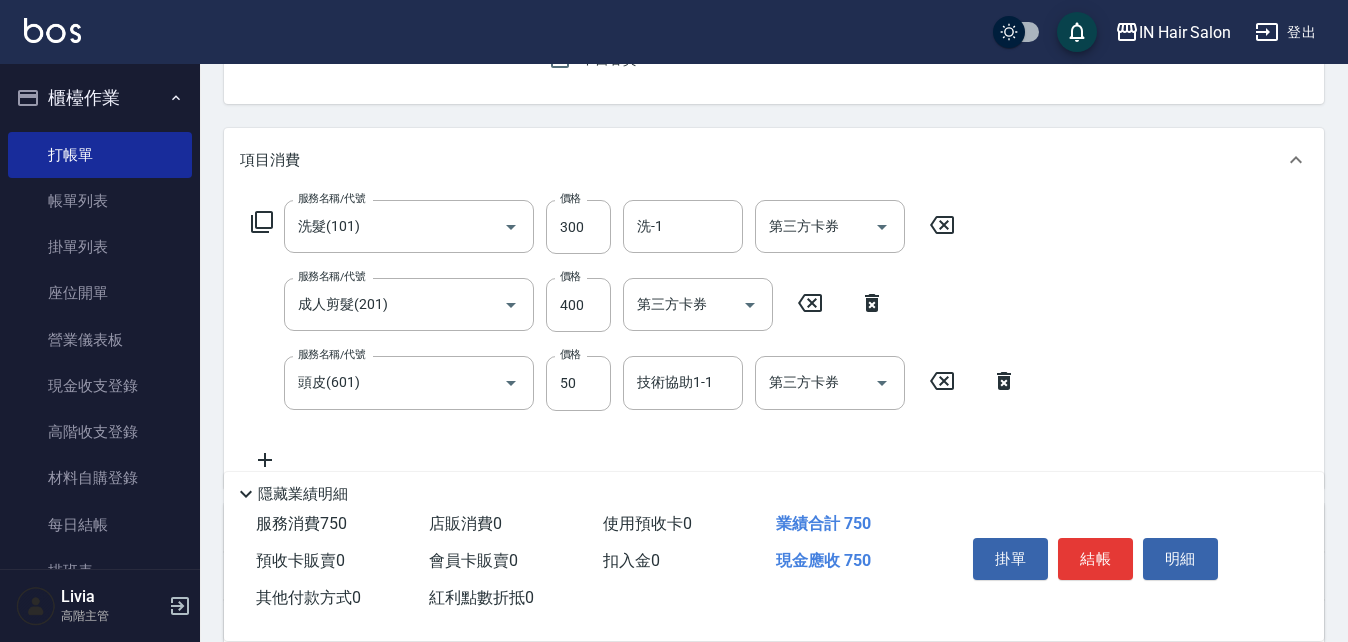 click on "服務名稱/代號 洗髮(101) 服務名稱/代號 價格 300 價格 洗-1 洗-1 第三方卡券 第三方卡券 服務名稱/代號 成人剪髮(201) 服務名稱/代號 價格 400 價格 第三方卡券 第三方卡券 服務名稱/代號 頭皮(601) 服務名稱/代號 價格 50 價格 技術協助1-1 技術協助1-1 第三方卡券 第三方卡券" at bounding box center (634, 335) 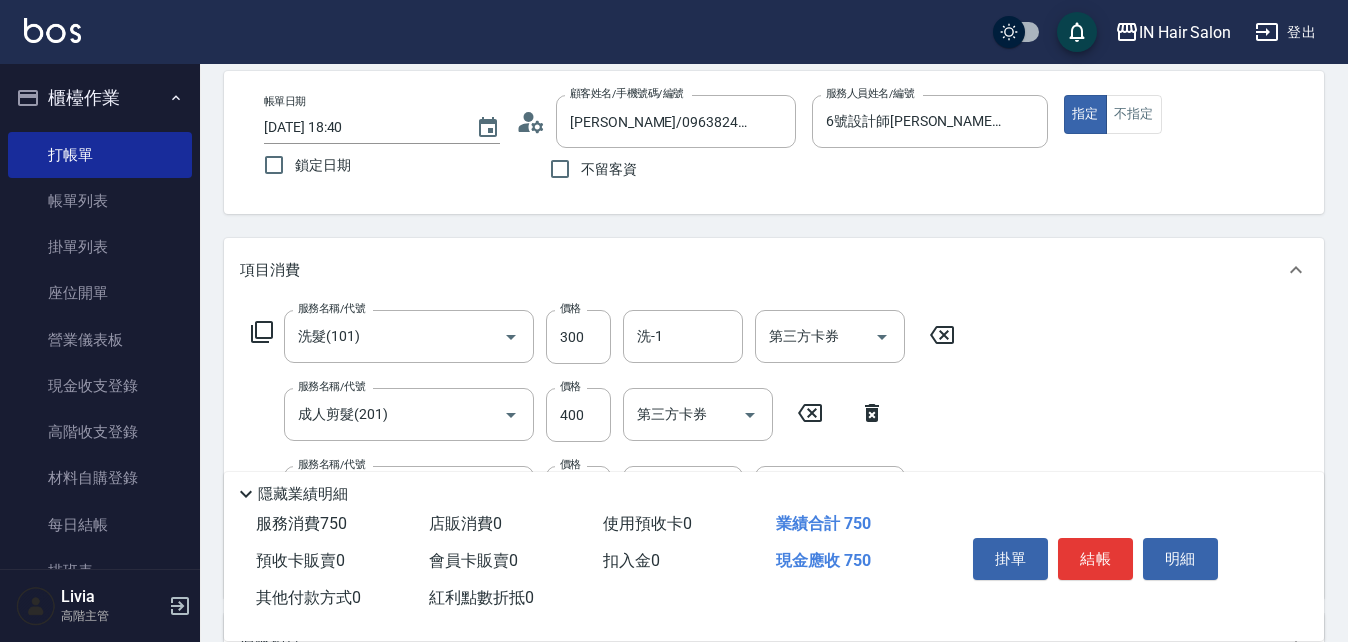 scroll, scrollTop: 0, scrollLeft: 0, axis: both 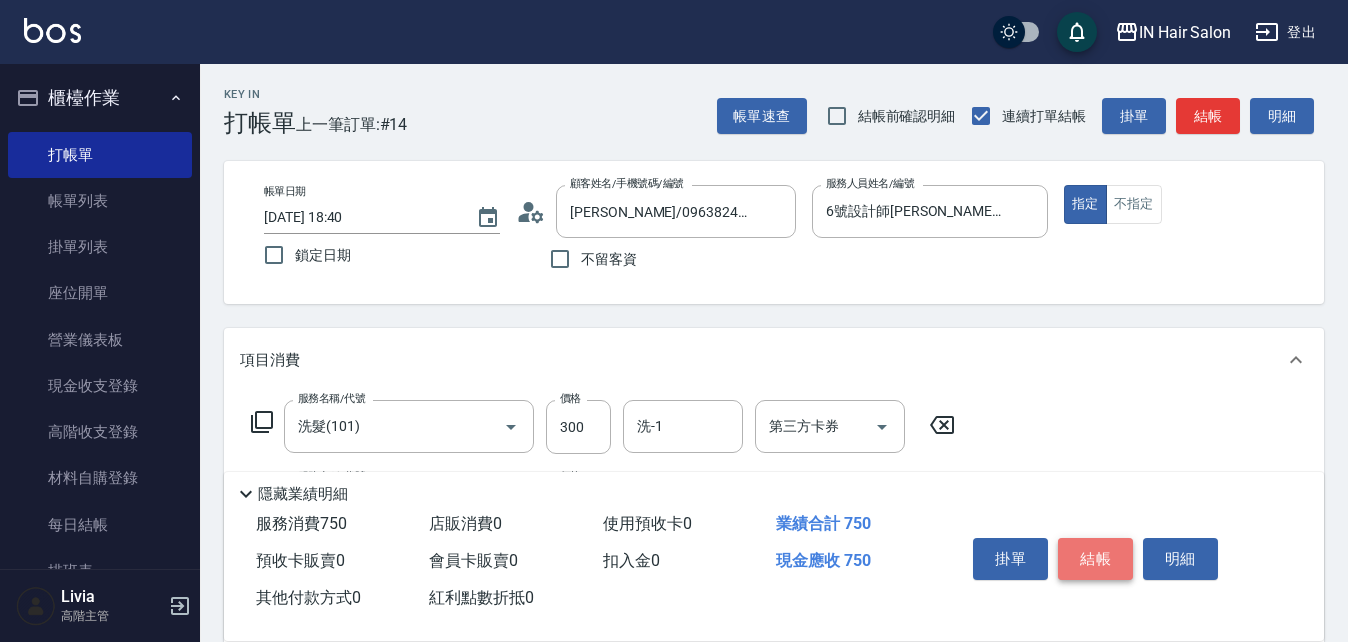 click on "結帳" at bounding box center [1095, 559] 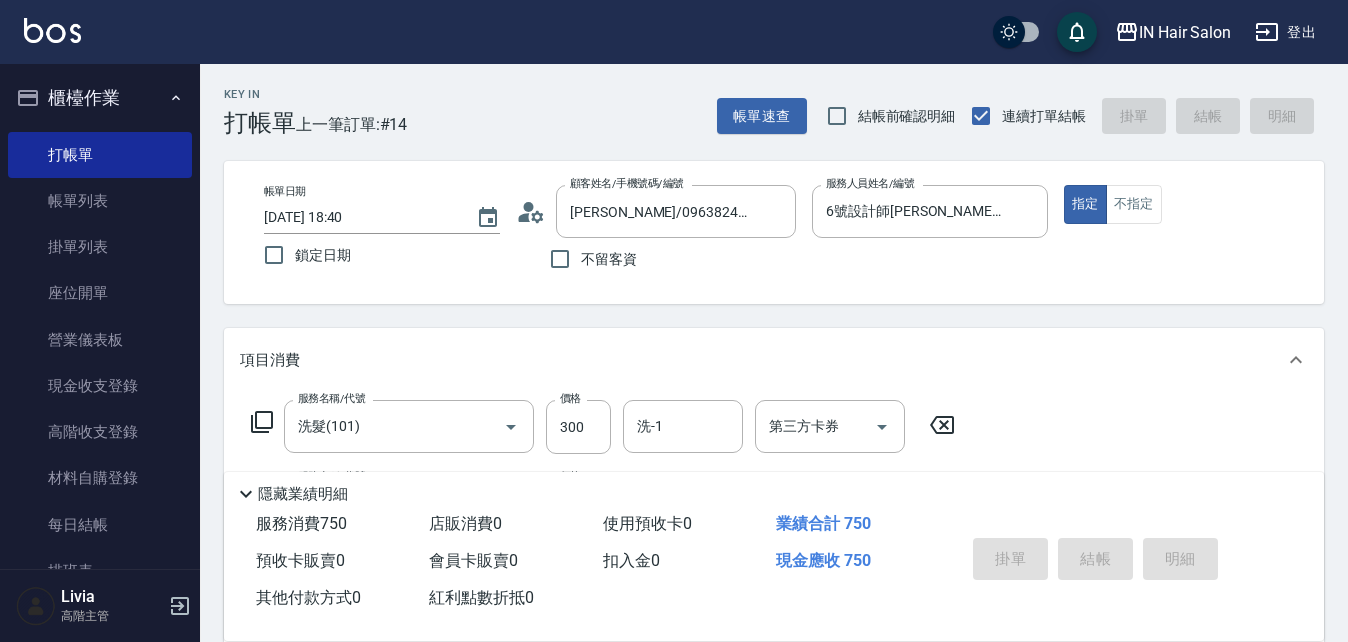 type 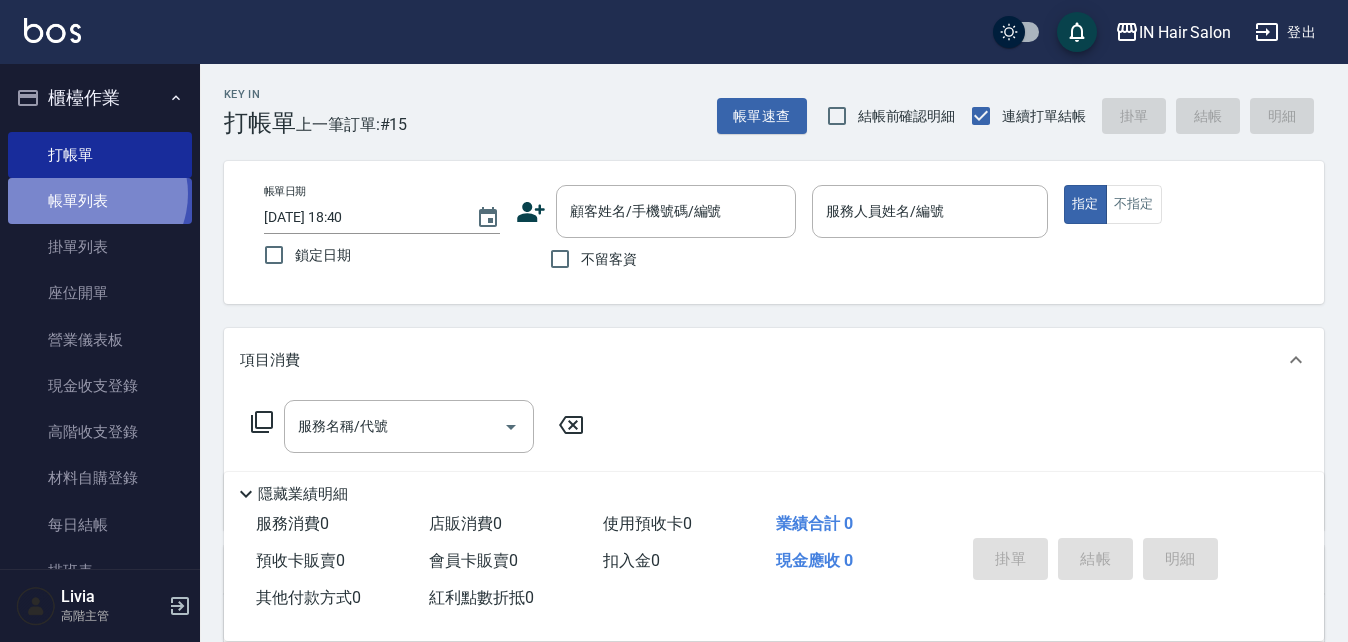 click on "帳單列表" at bounding box center (100, 201) 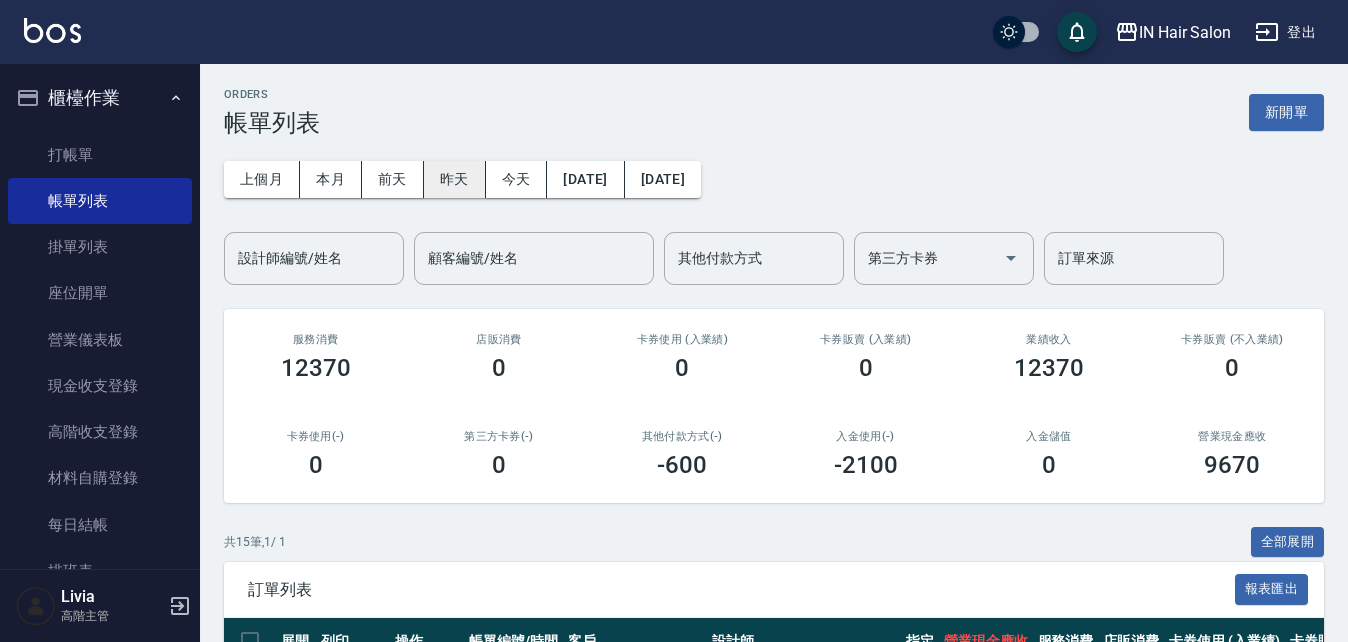 click on "昨天" at bounding box center [455, 179] 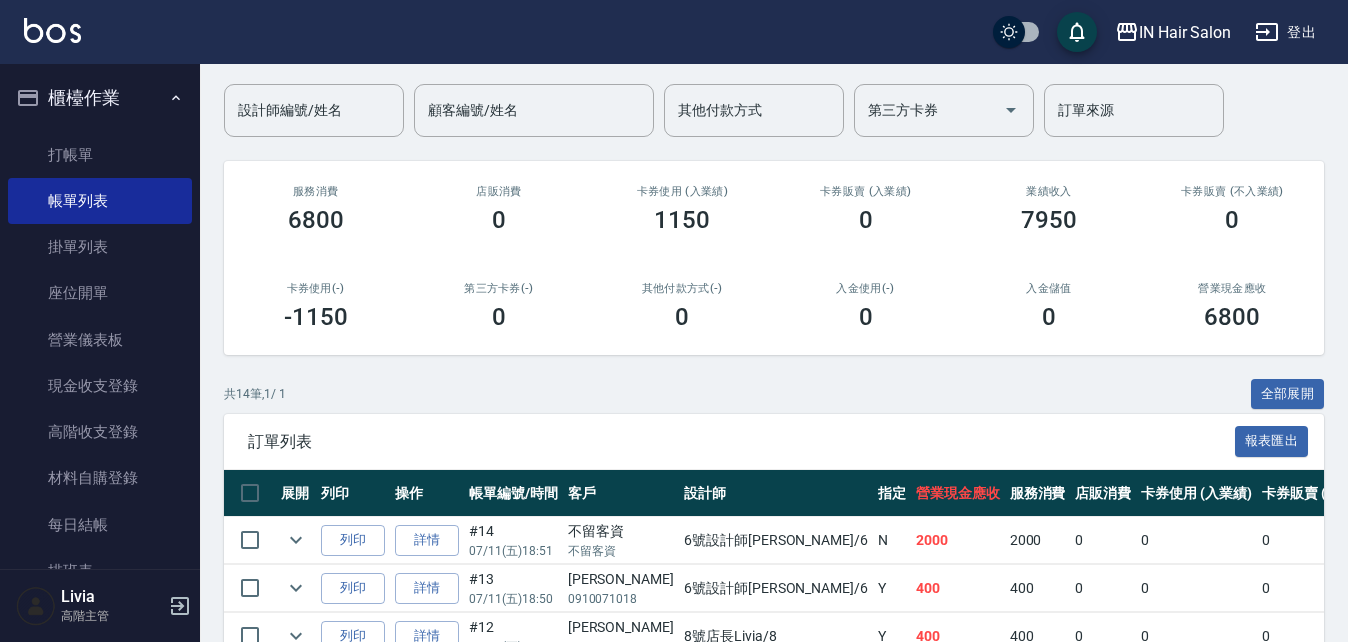 scroll, scrollTop: 400, scrollLeft: 0, axis: vertical 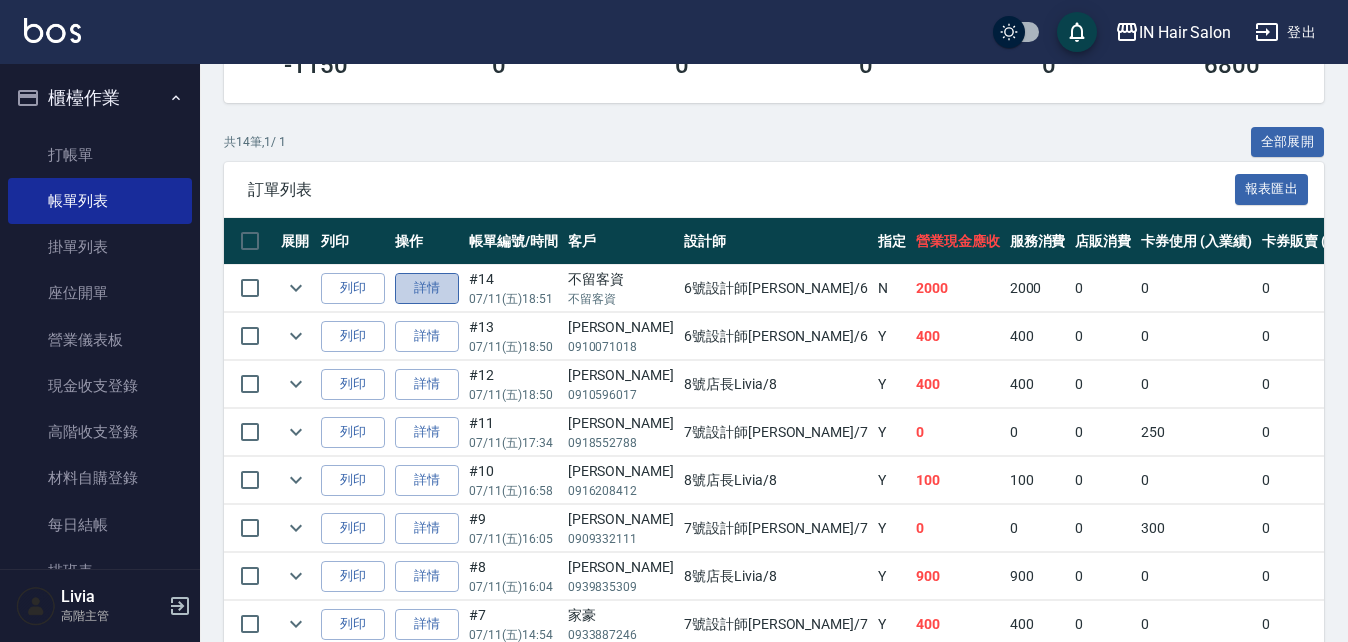 click on "詳情" at bounding box center (427, 288) 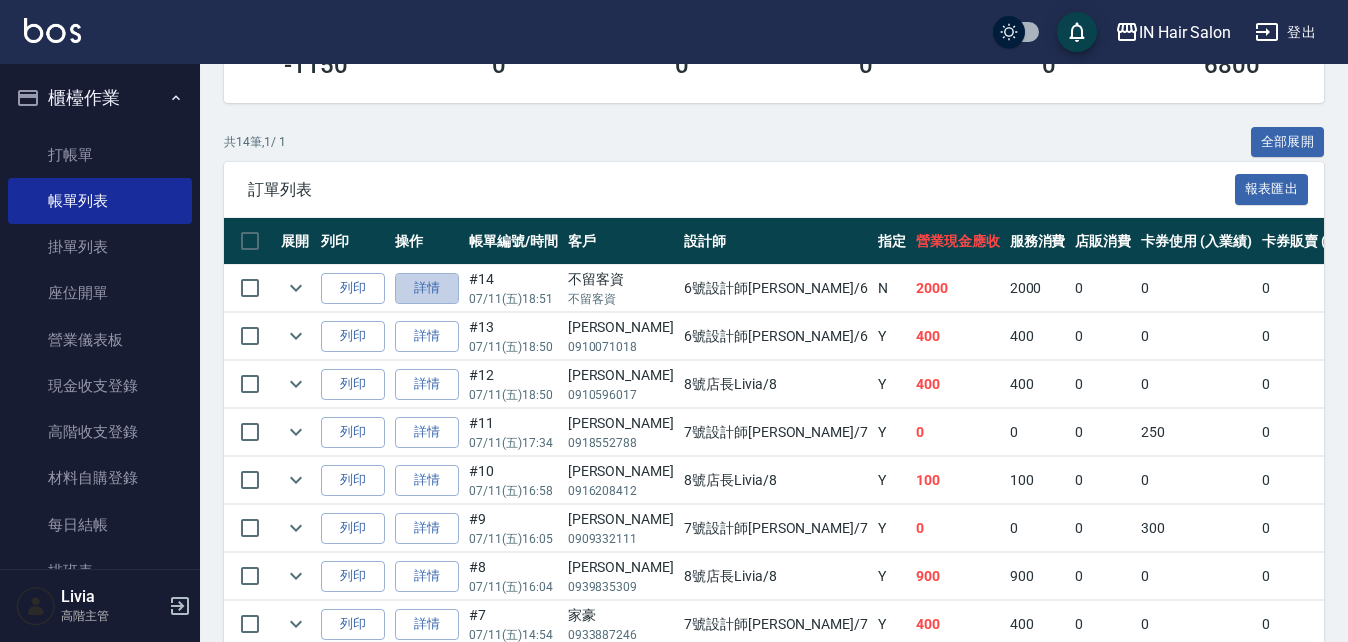 scroll, scrollTop: 0, scrollLeft: 0, axis: both 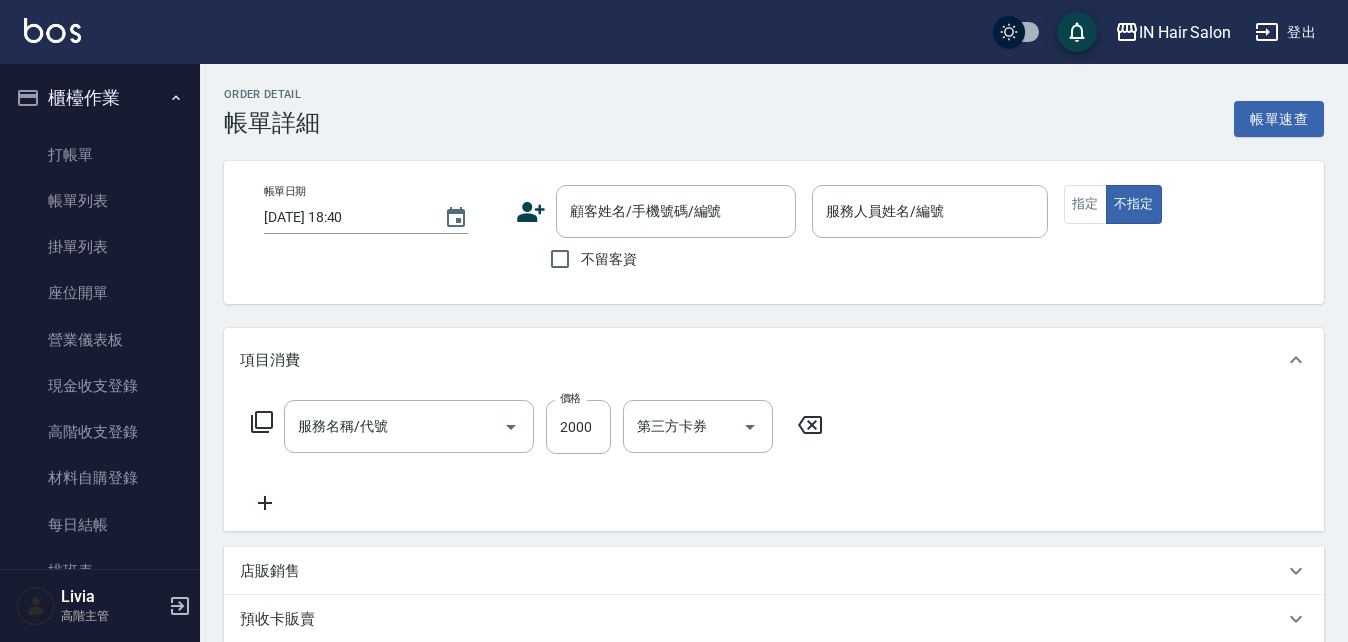 type on "[DATE] 18:51" 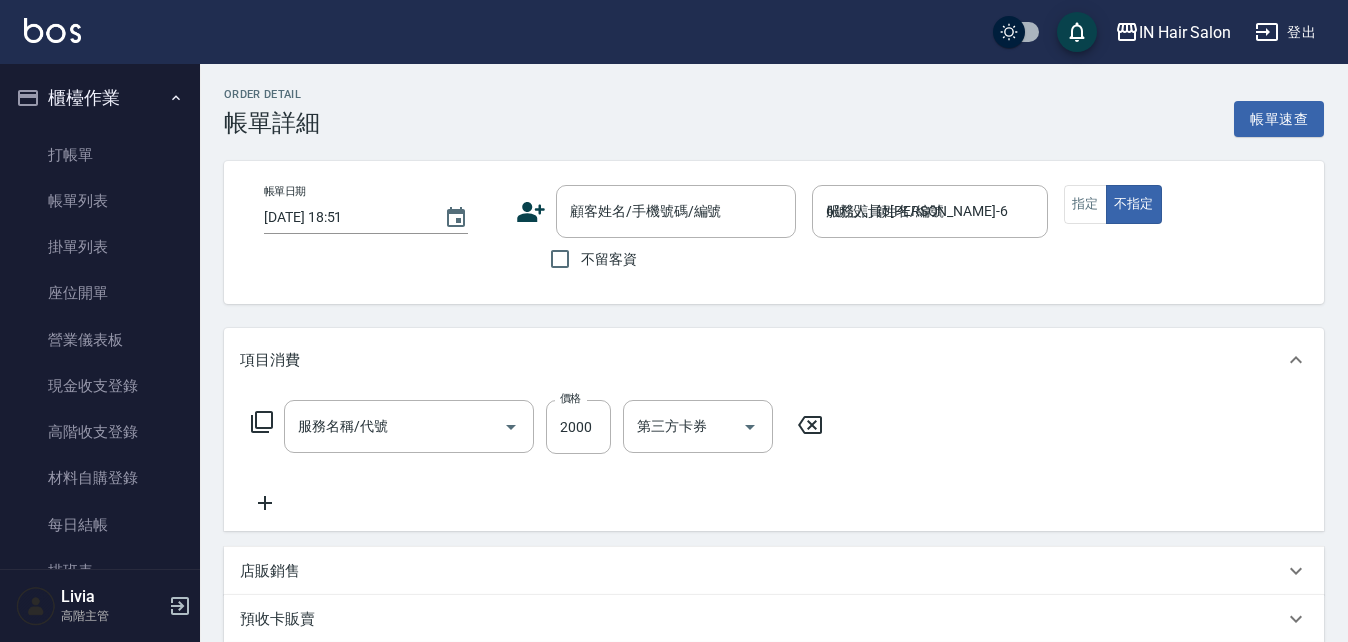type on "燙(1000~2000)(302)" 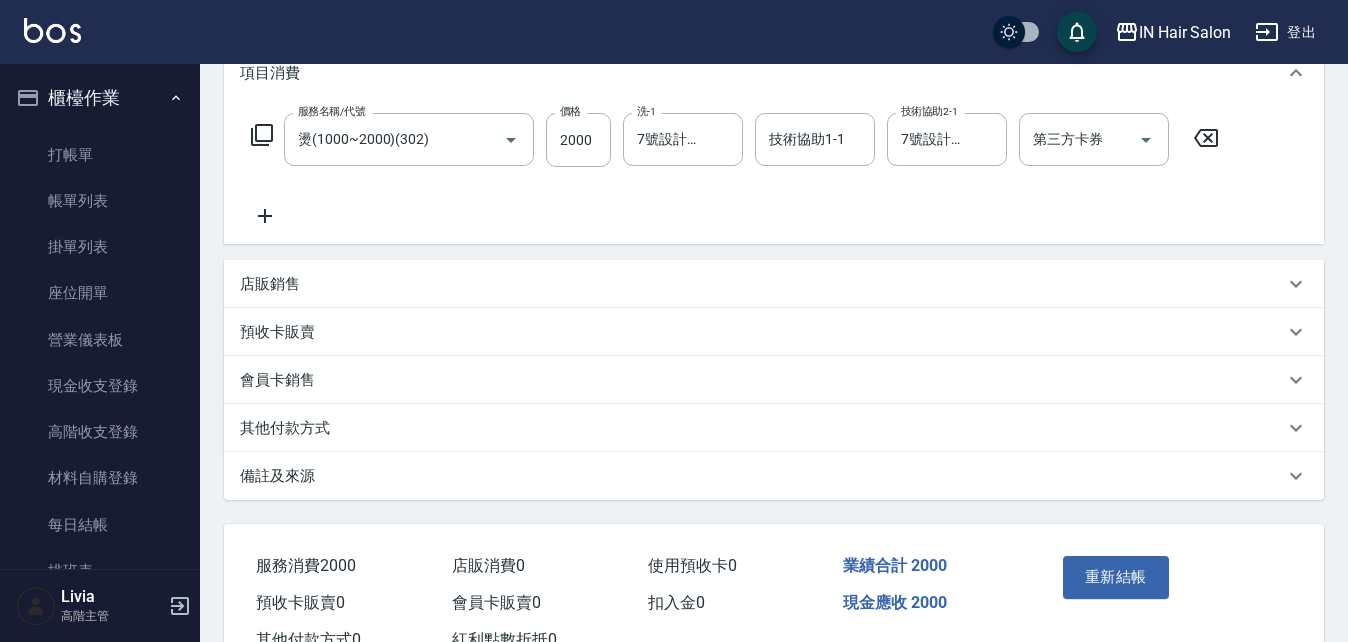 scroll, scrollTop: 361, scrollLeft: 0, axis: vertical 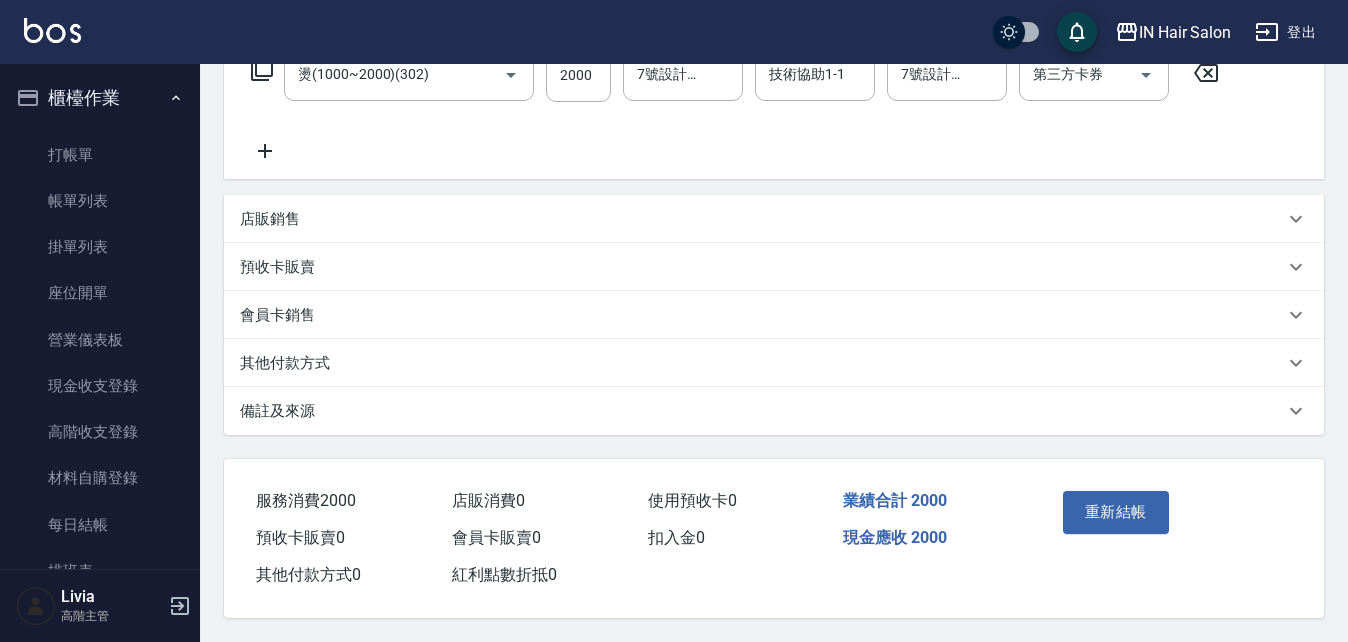 click on "其他付款方式" at bounding box center [285, 363] 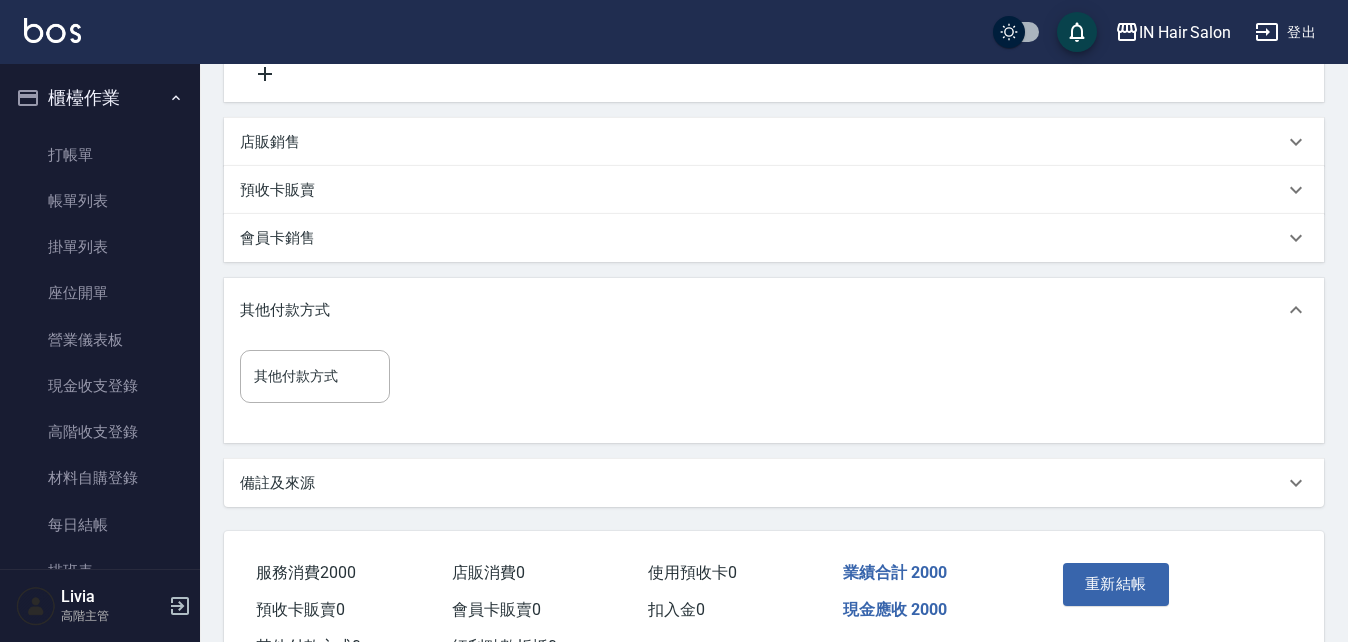 scroll, scrollTop: 461, scrollLeft: 0, axis: vertical 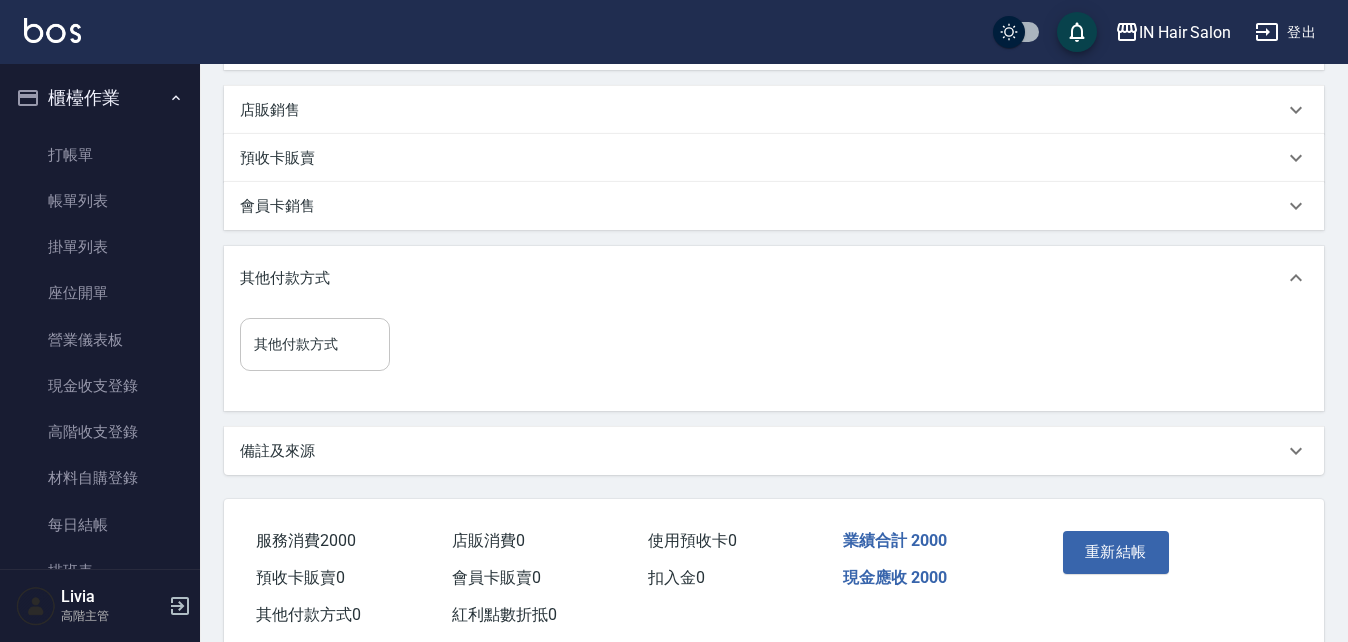 click on "其他付款方式" at bounding box center [315, 344] 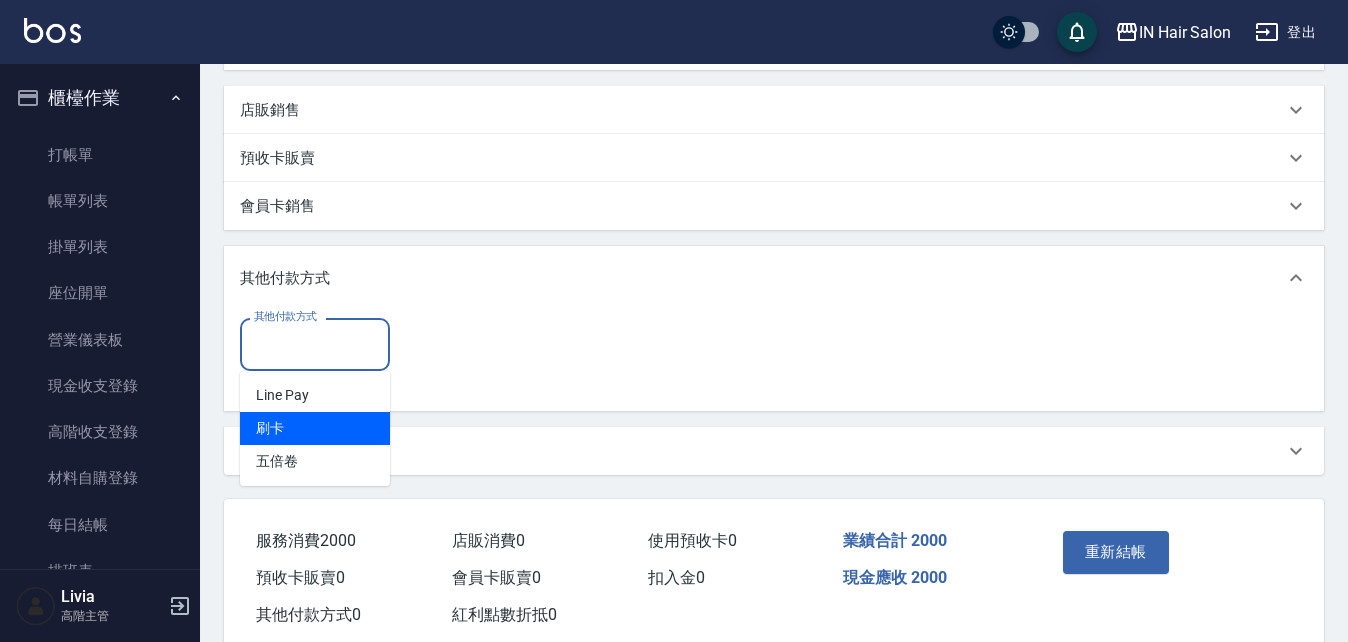drag, startPoint x: 316, startPoint y: 424, endPoint x: 384, endPoint y: 401, distance: 71.7844 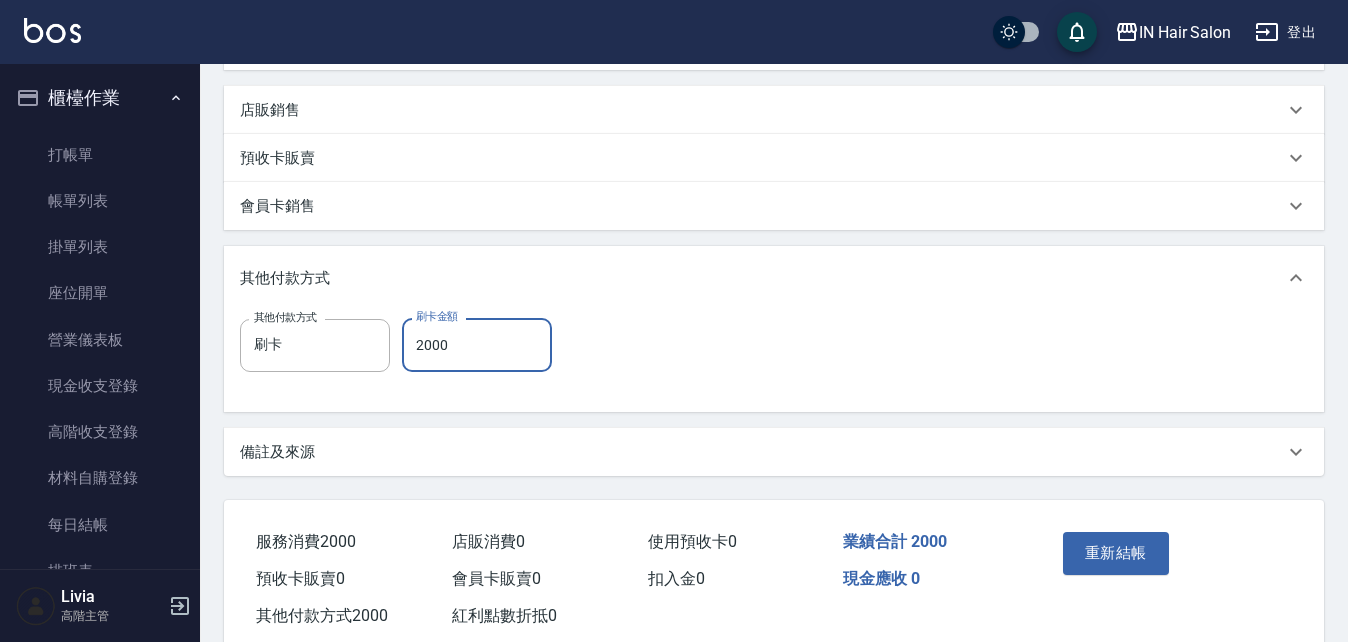 type on "2000" 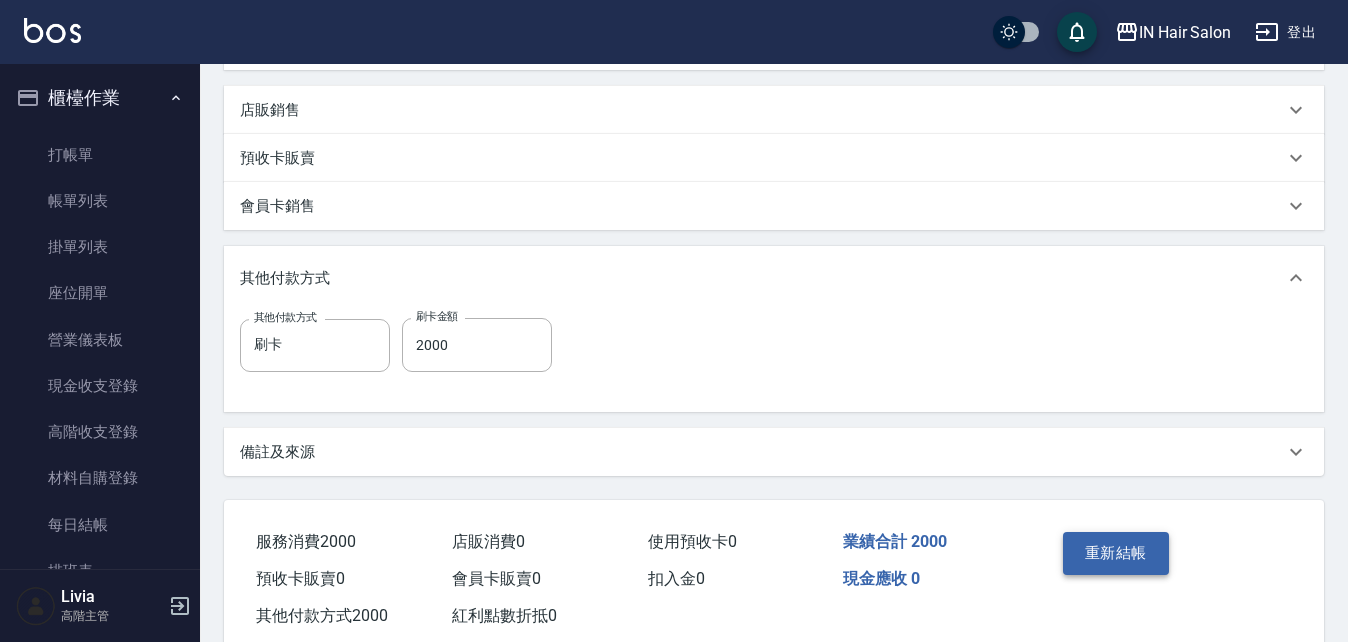 click on "重新結帳" at bounding box center (1116, 553) 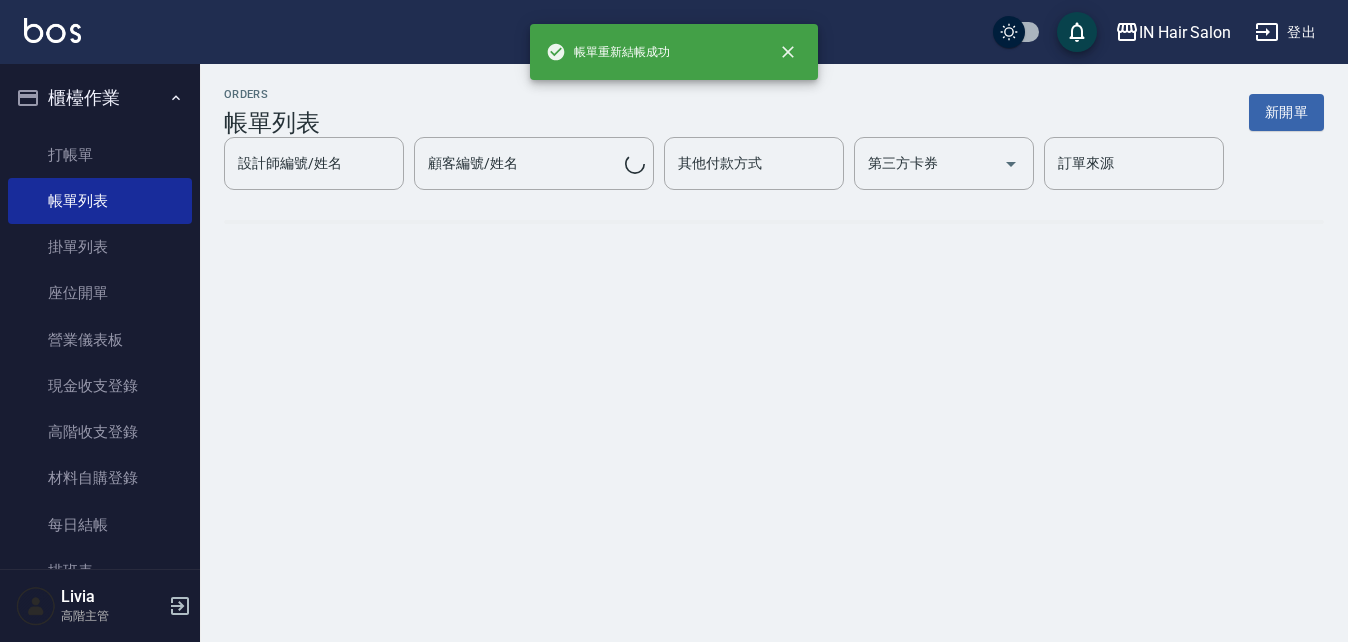 scroll, scrollTop: 0, scrollLeft: 0, axis: both 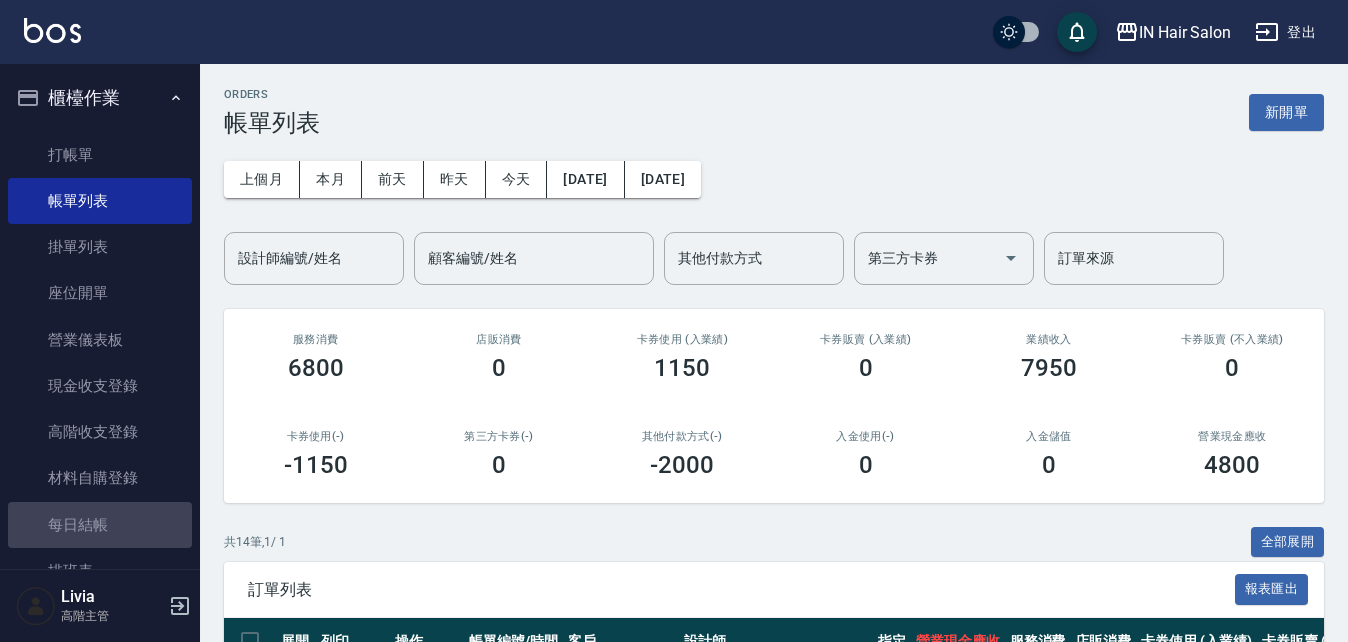 drag, startPoint x: 142, startPoint y: 526, endPoint x: 186, endPoint y: 498, distance: 52.153618 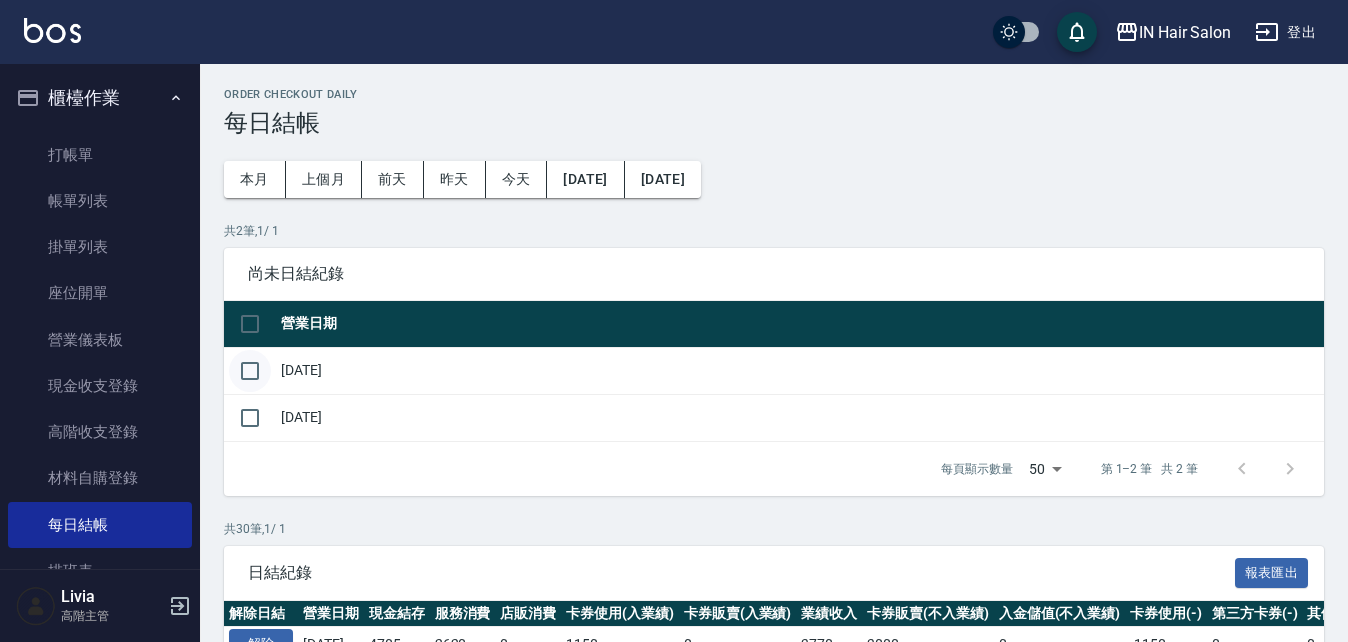 drag, startPoint x: 244, startPoint y: 370, endPoint x: 250, endPoint y: 382, distance: 13.416408 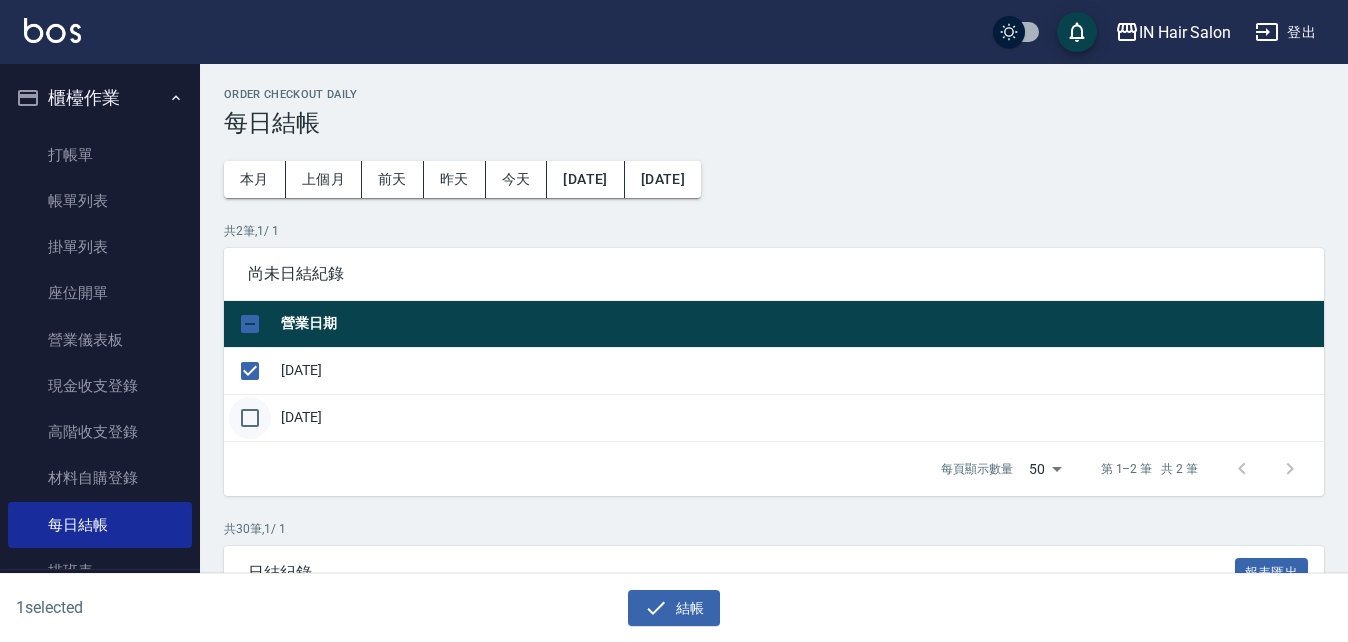 click at bounding box center (250, 418) 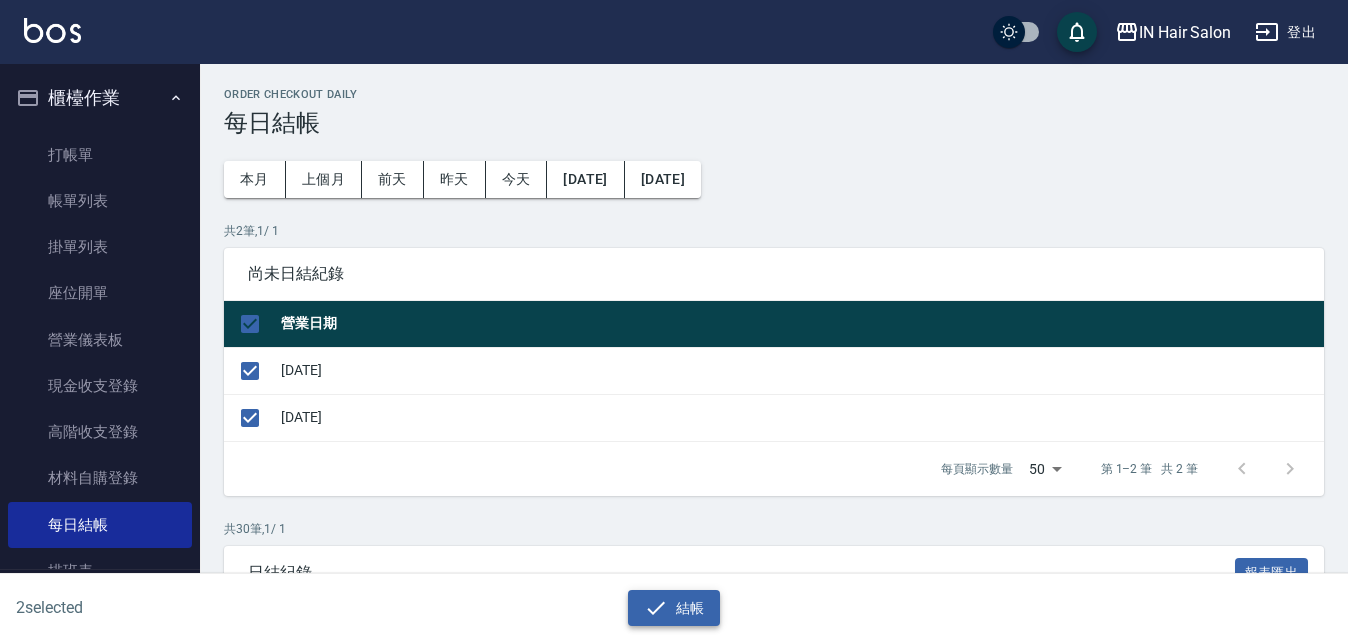click on "結帳" at bounding box center (674, 608) 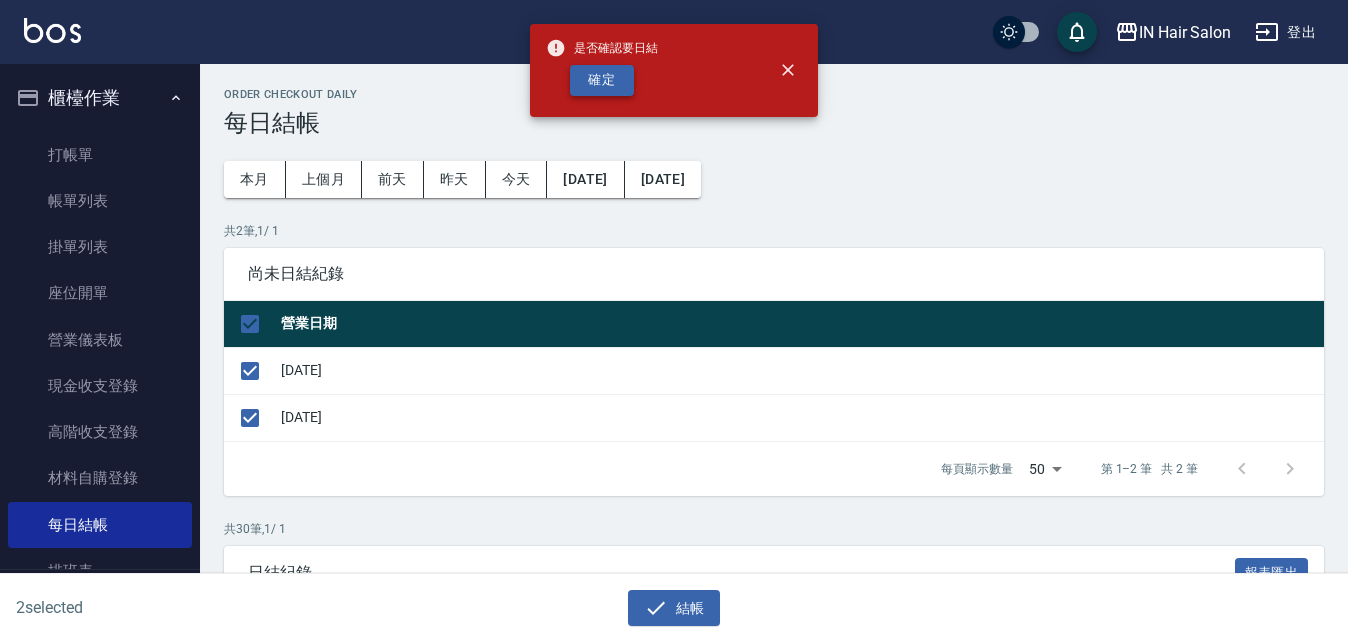 click on "確定" at bounding box center (602, 80) 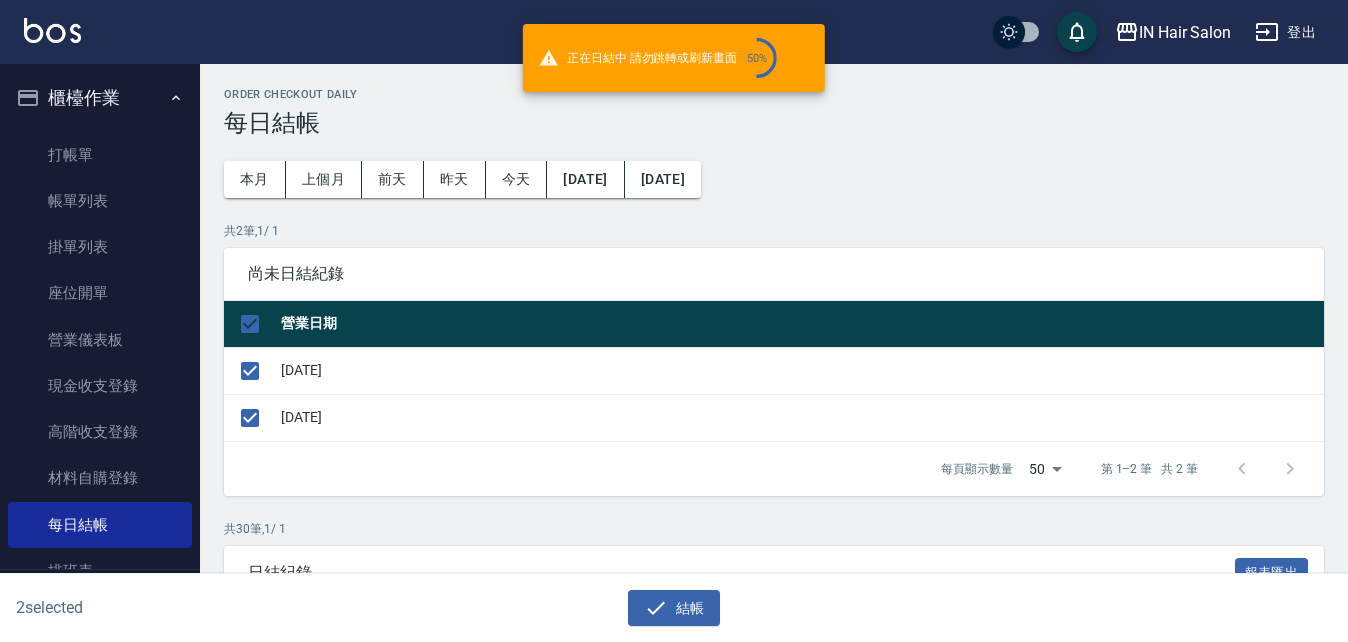 checkbox on "false" 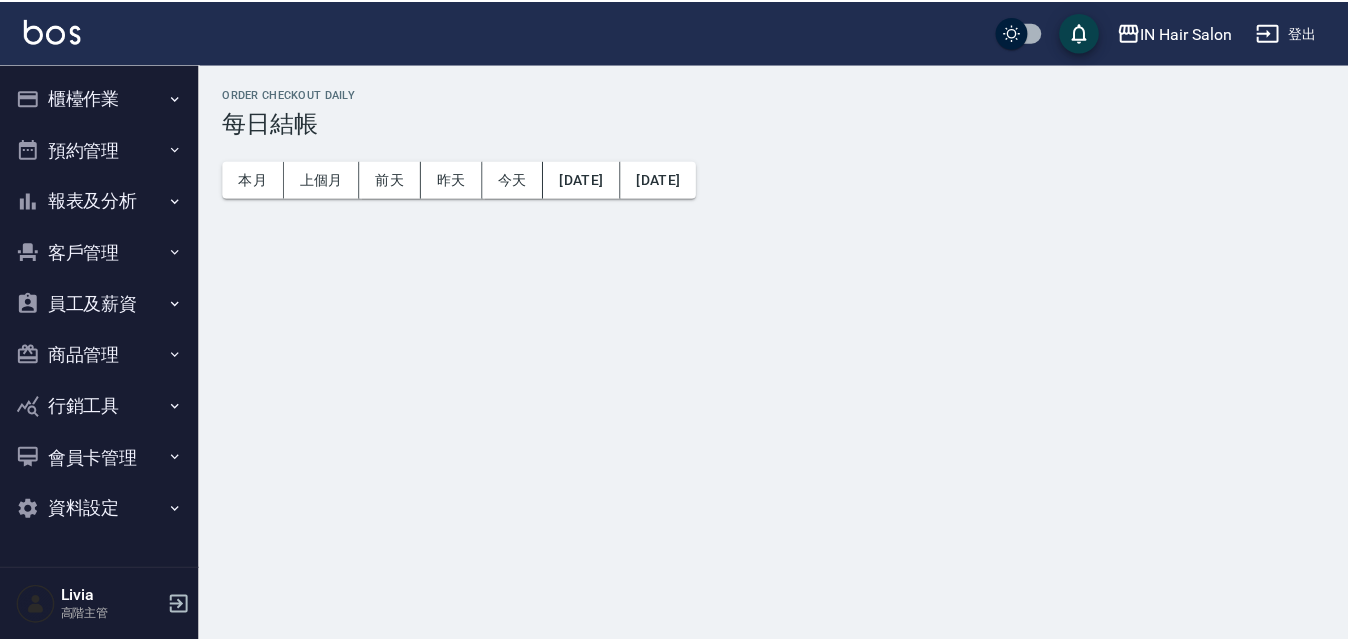 scroll, scrollTop: 0, scrollLeft: 0, axis: both 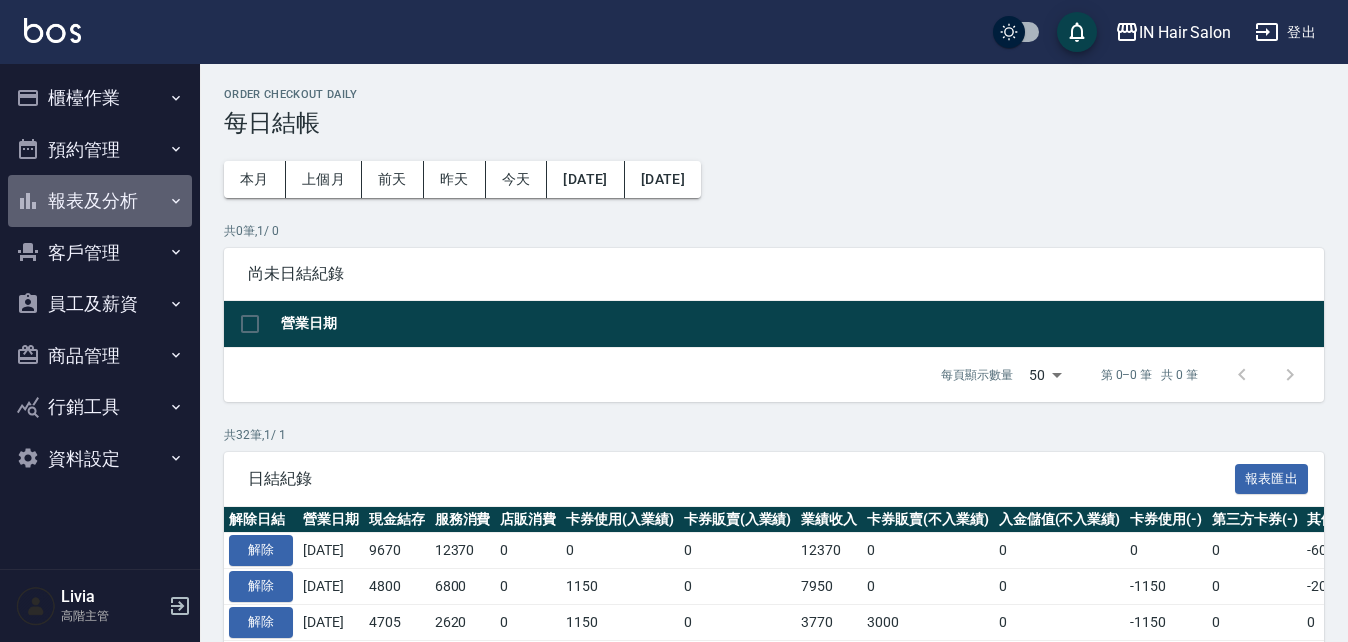 click on "報表及分析" at bounding box center (100, 201) 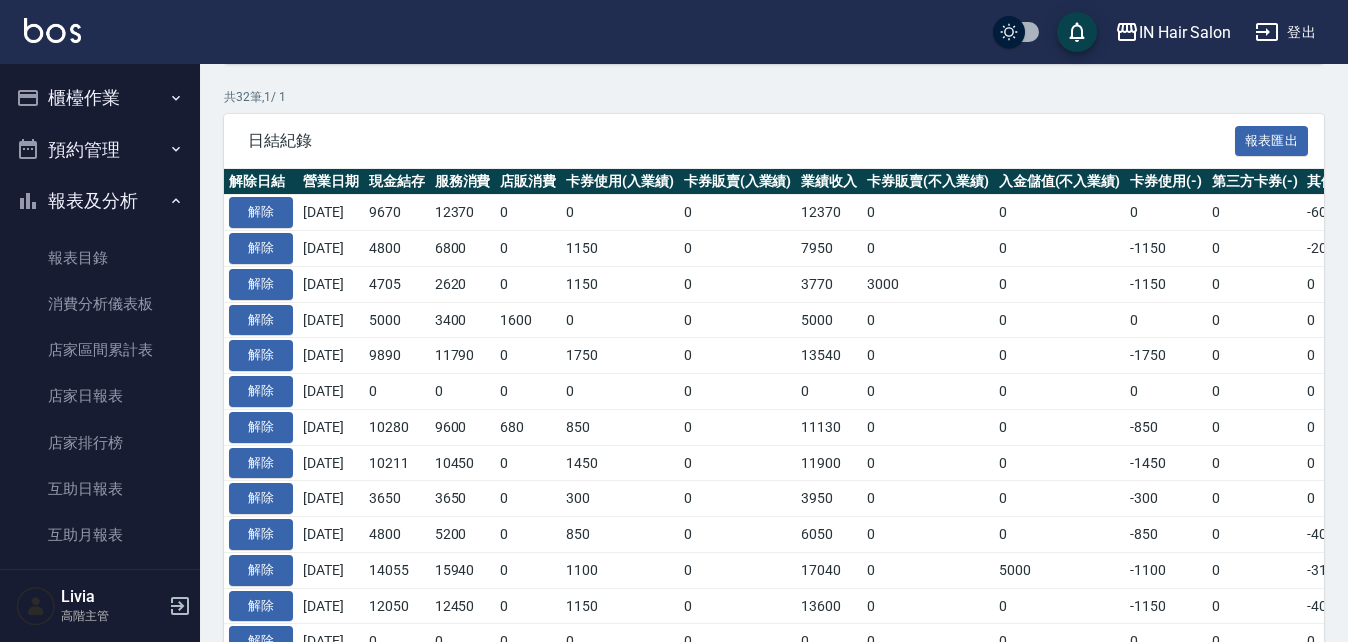 scroll, scrollTop: 0, scrollLeft: 0, axis: both 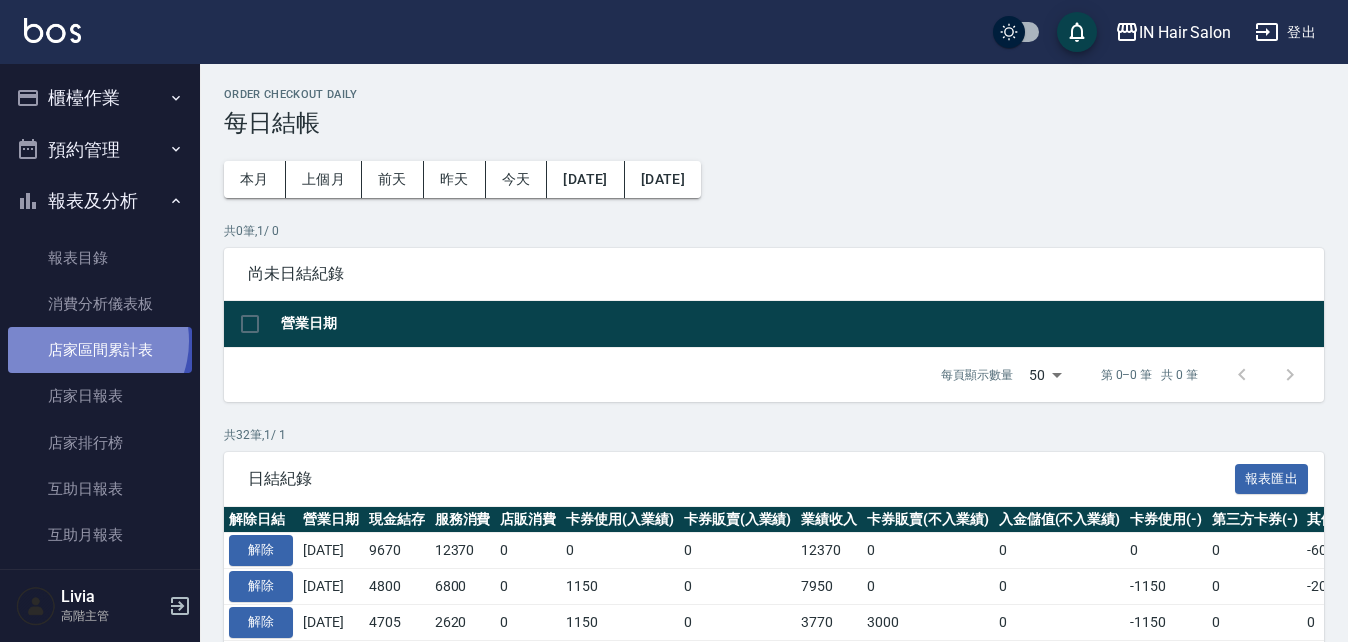 click on "店家區間累計表" at bounding box center [100, 350] 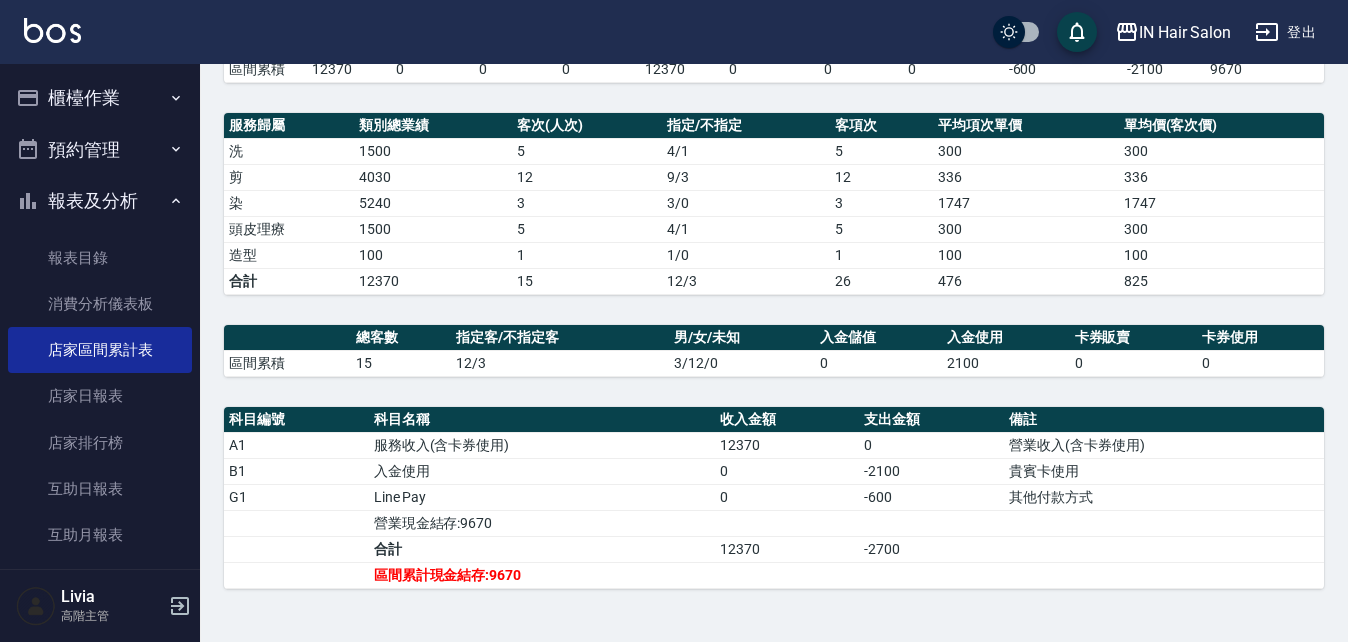 scroll, scrollTop: 213, scrollLeft: 0, axis: vertical 